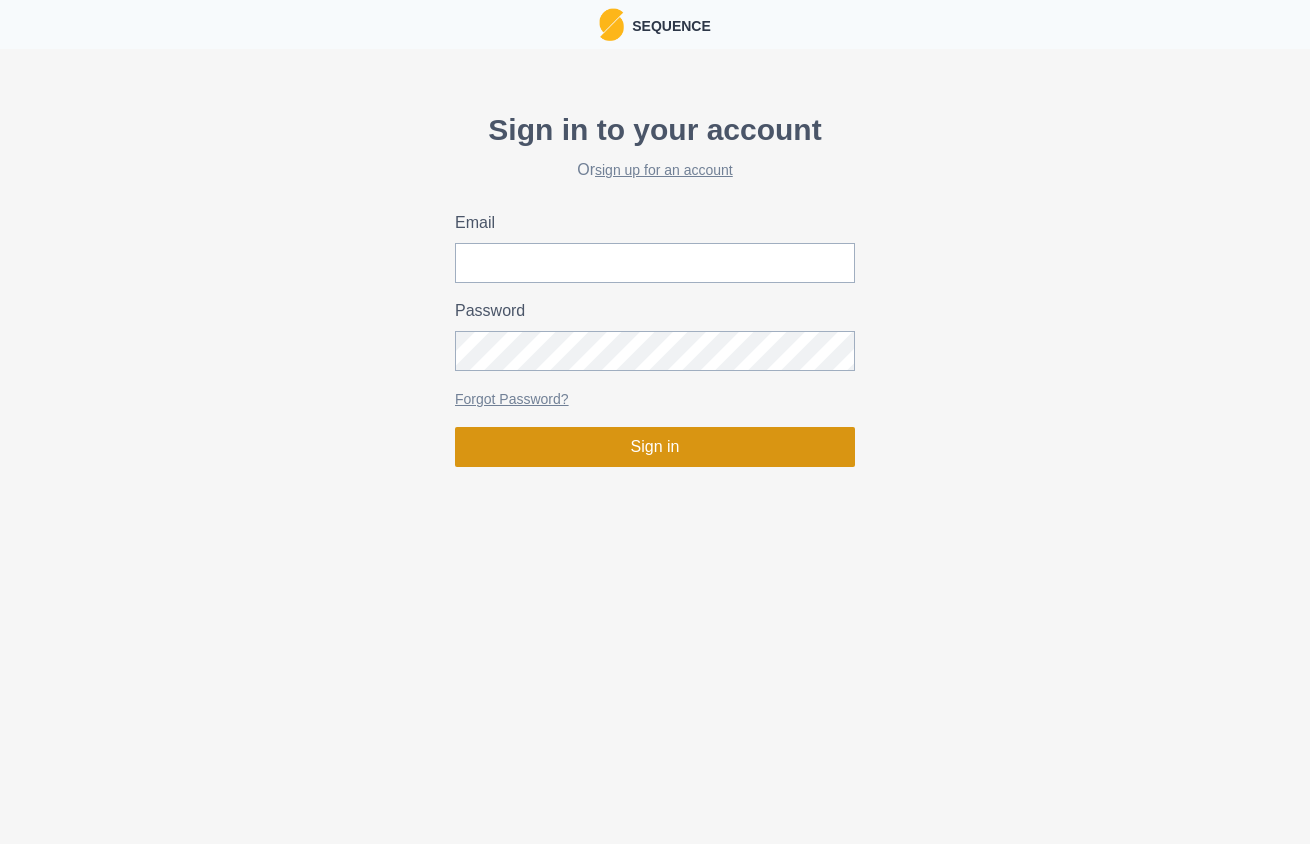 scroll, scrollTop: 0, scrollLeft: 0, axis: both 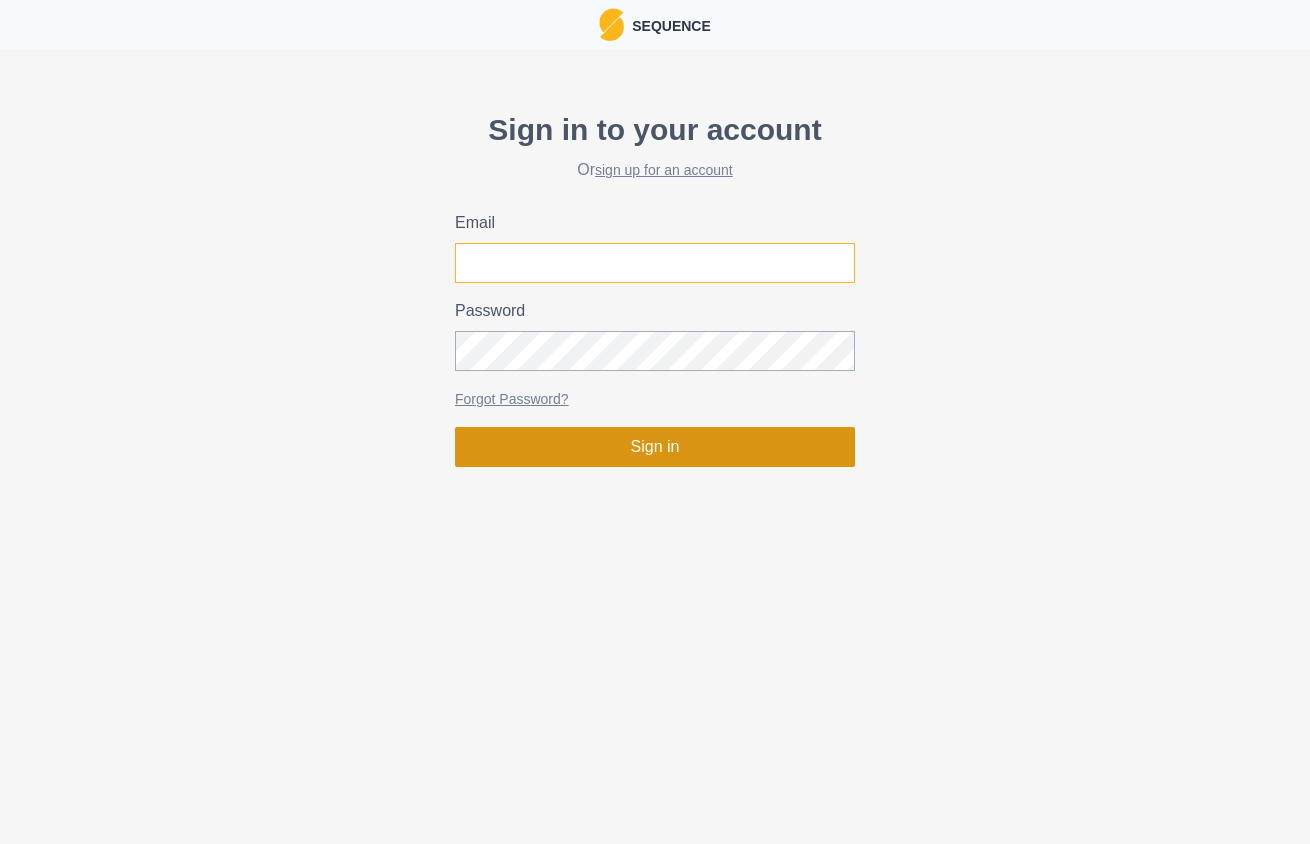 type on "[PERSON_NAME][EMAIL_ADDRESS][DOMAIN_NAME]" 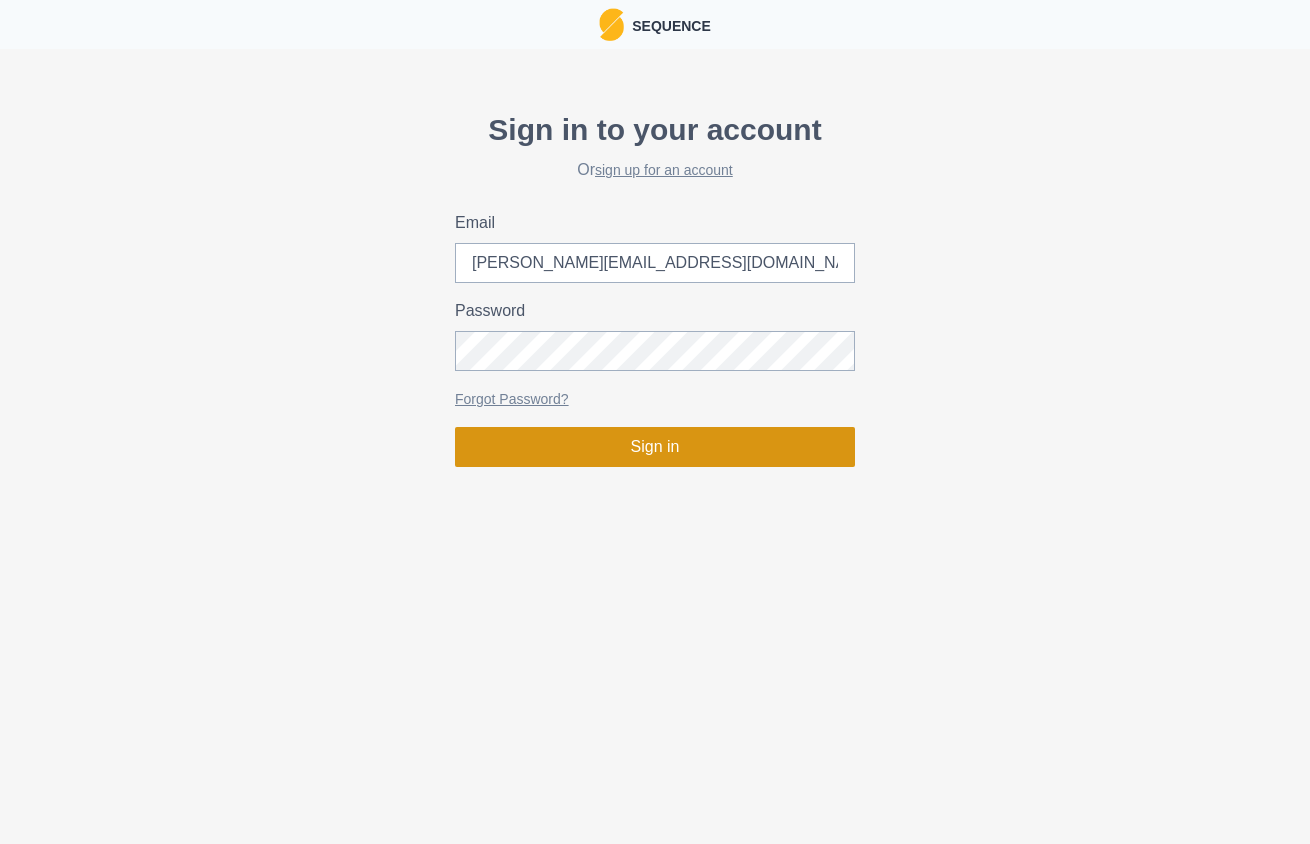 click on "Sign in" at bounding box center [655, 447] 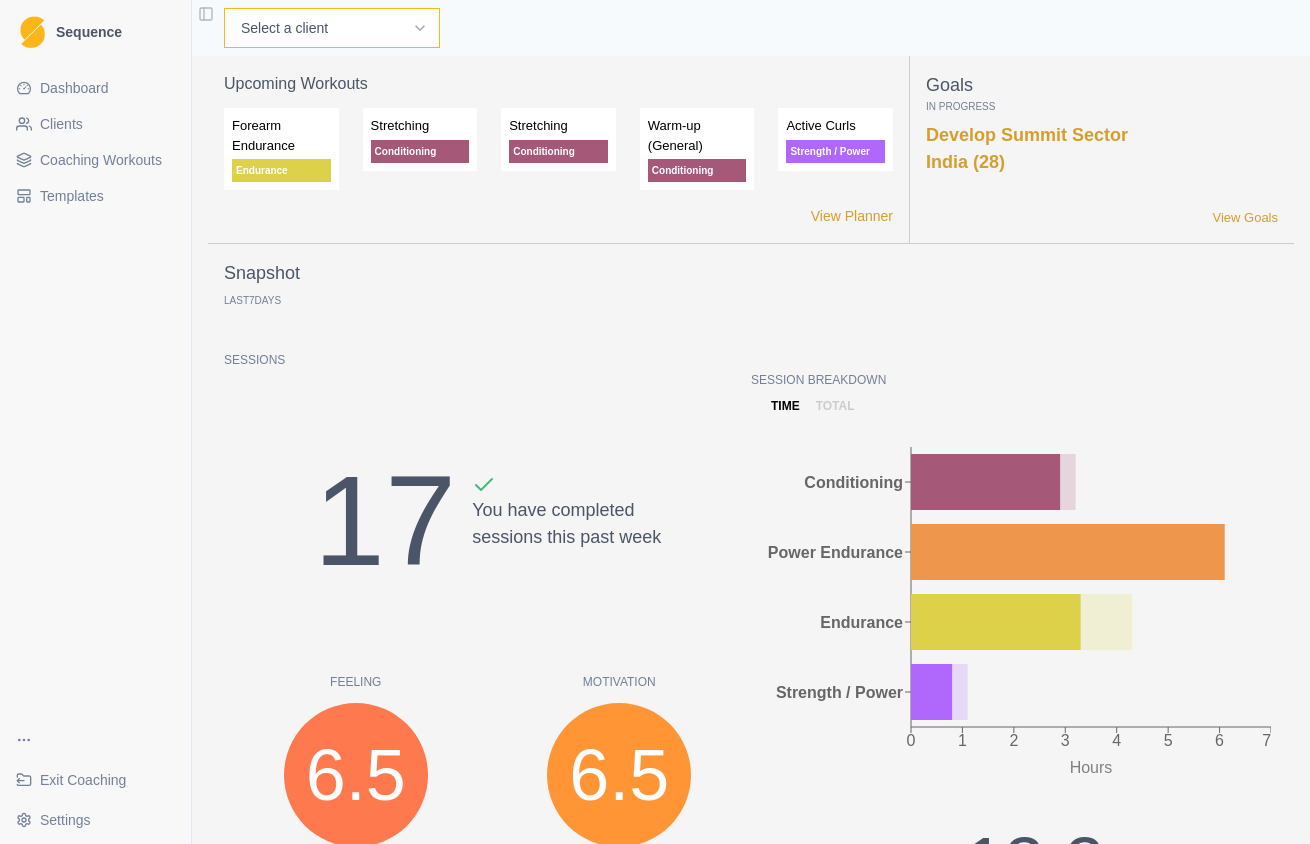 click on "Select a client Demo ([PERSON_NAME]) [PERSON_NAME] [PERSON_NAME] [PERSON_NAME] [PERSON_NAME]" at bounding box center (332, 28) 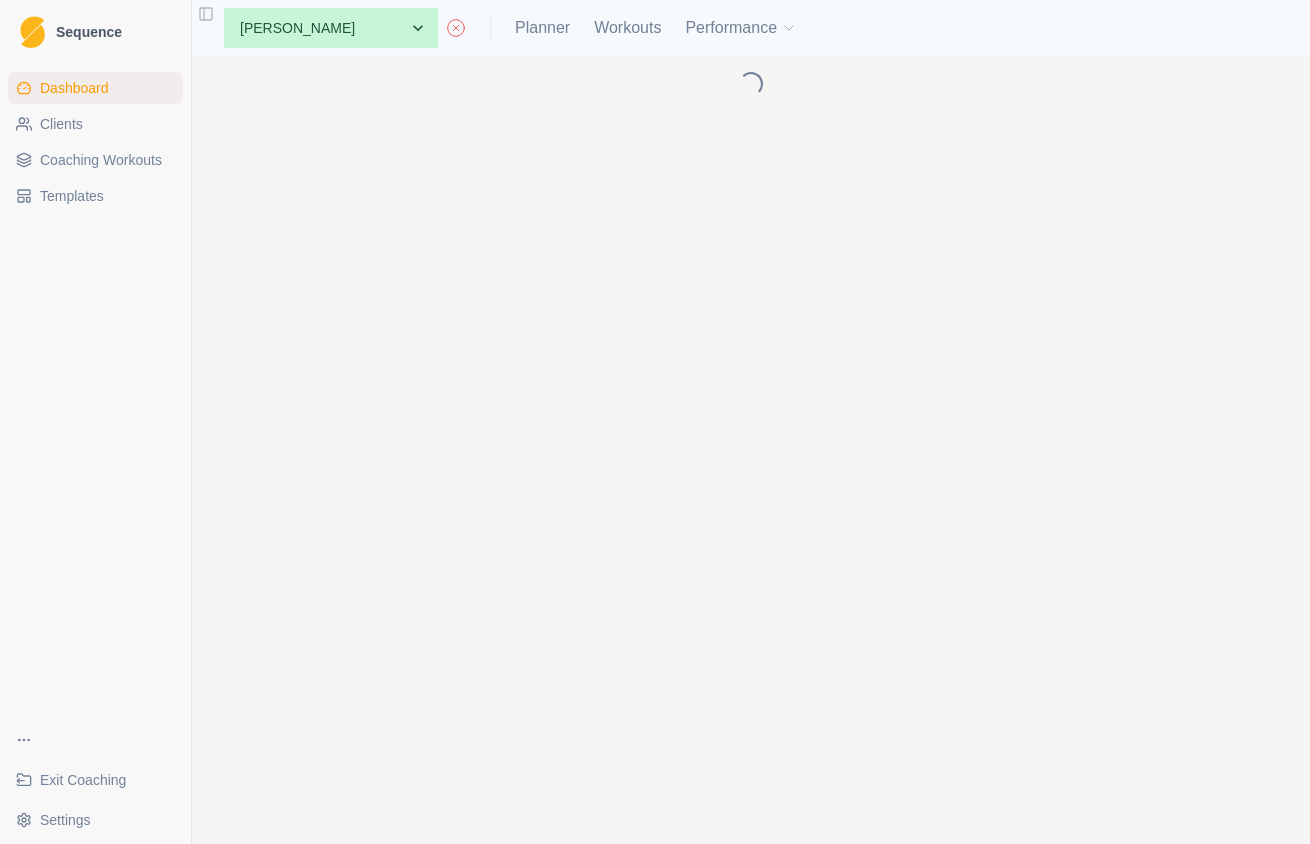 scroll, scrollTop: 0, scrollLeft: 0, axis: both 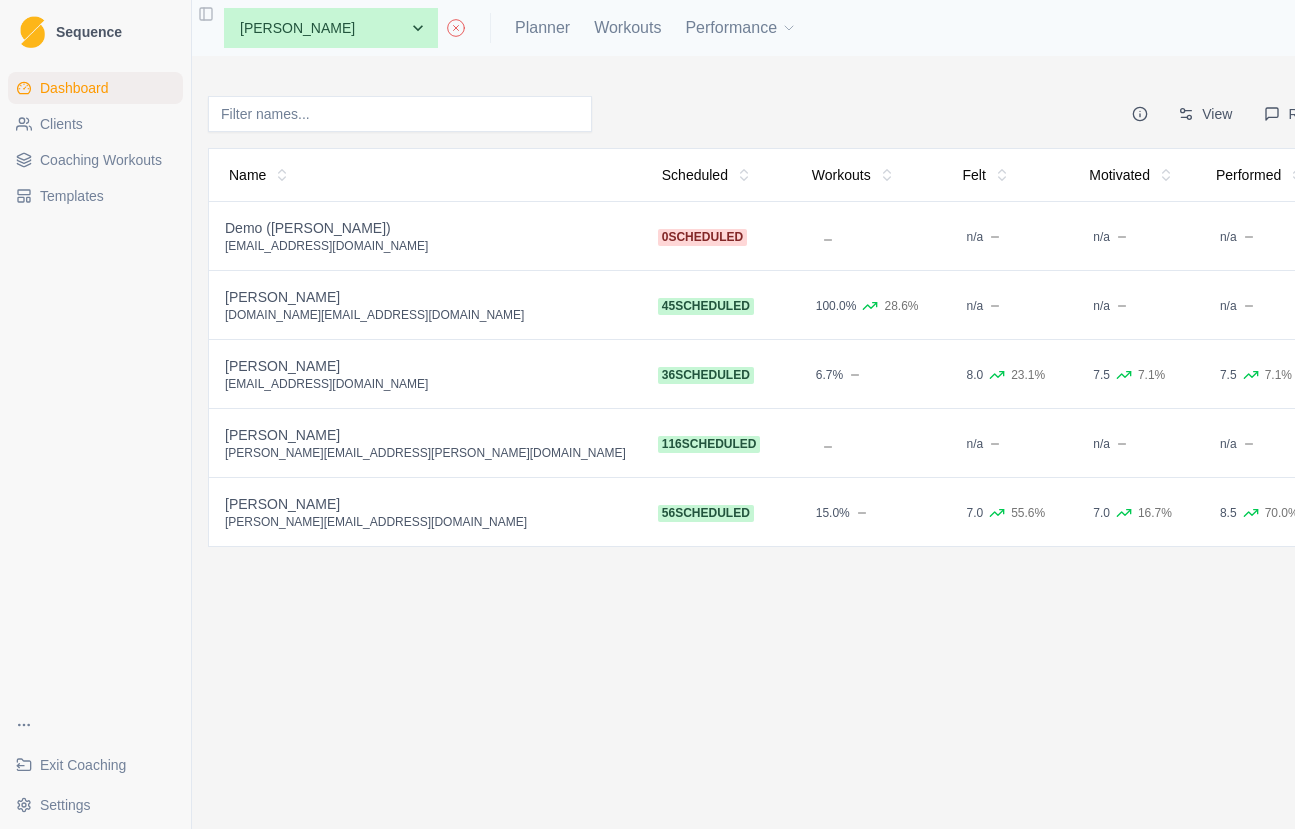 click on "[PERSON_NAME]" at bounding box center (425, 366) 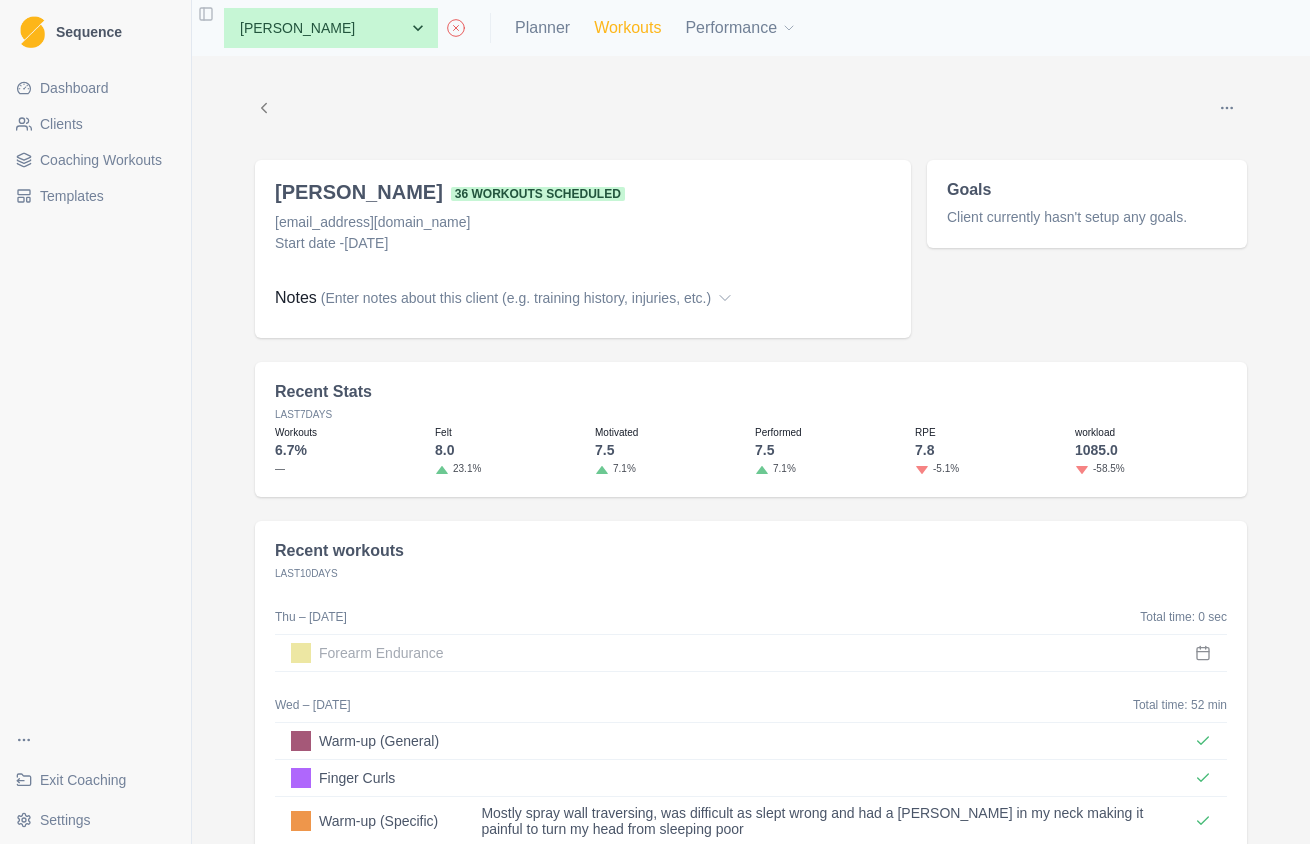 click on "Workouts" at bounding box center [627, 28] 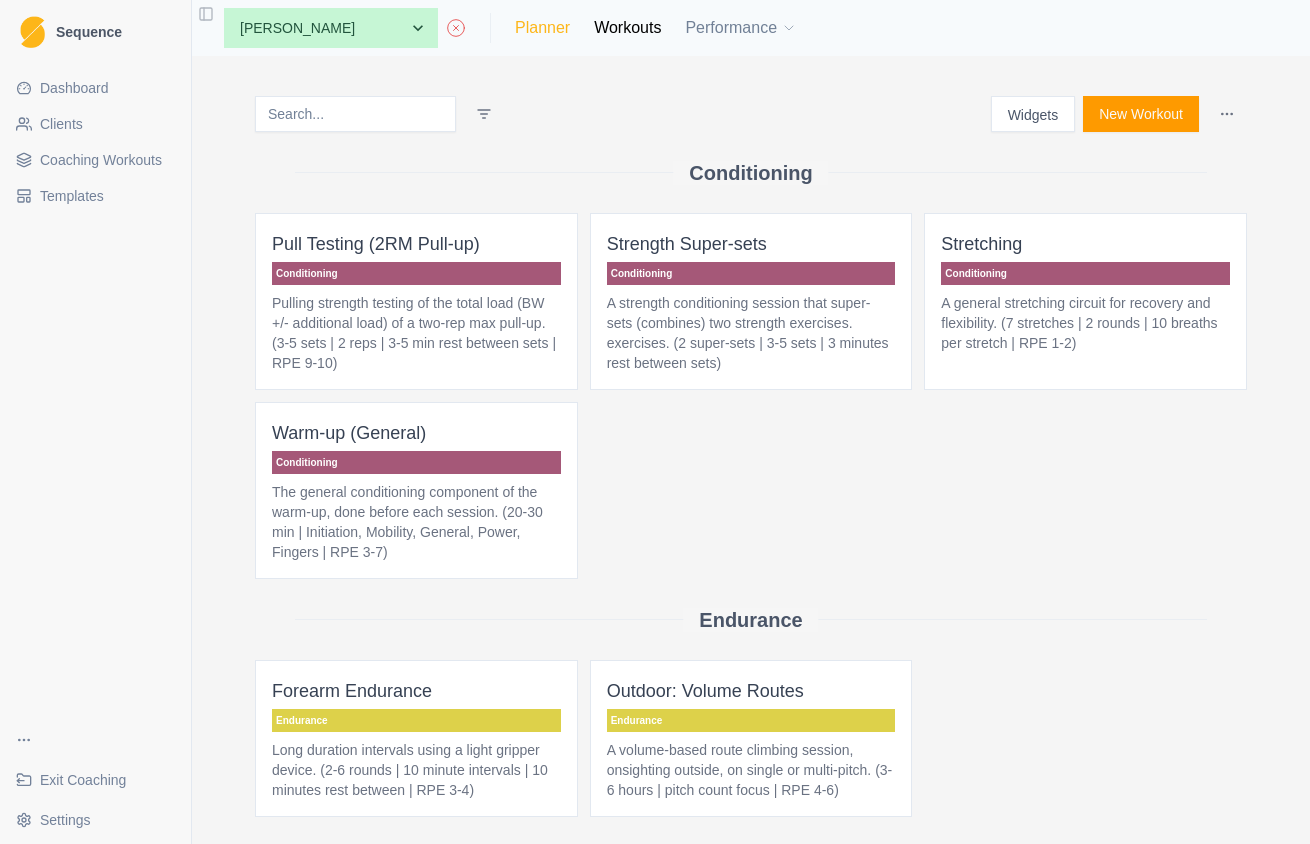 click on "Planner" at bounding box center [542, 28] 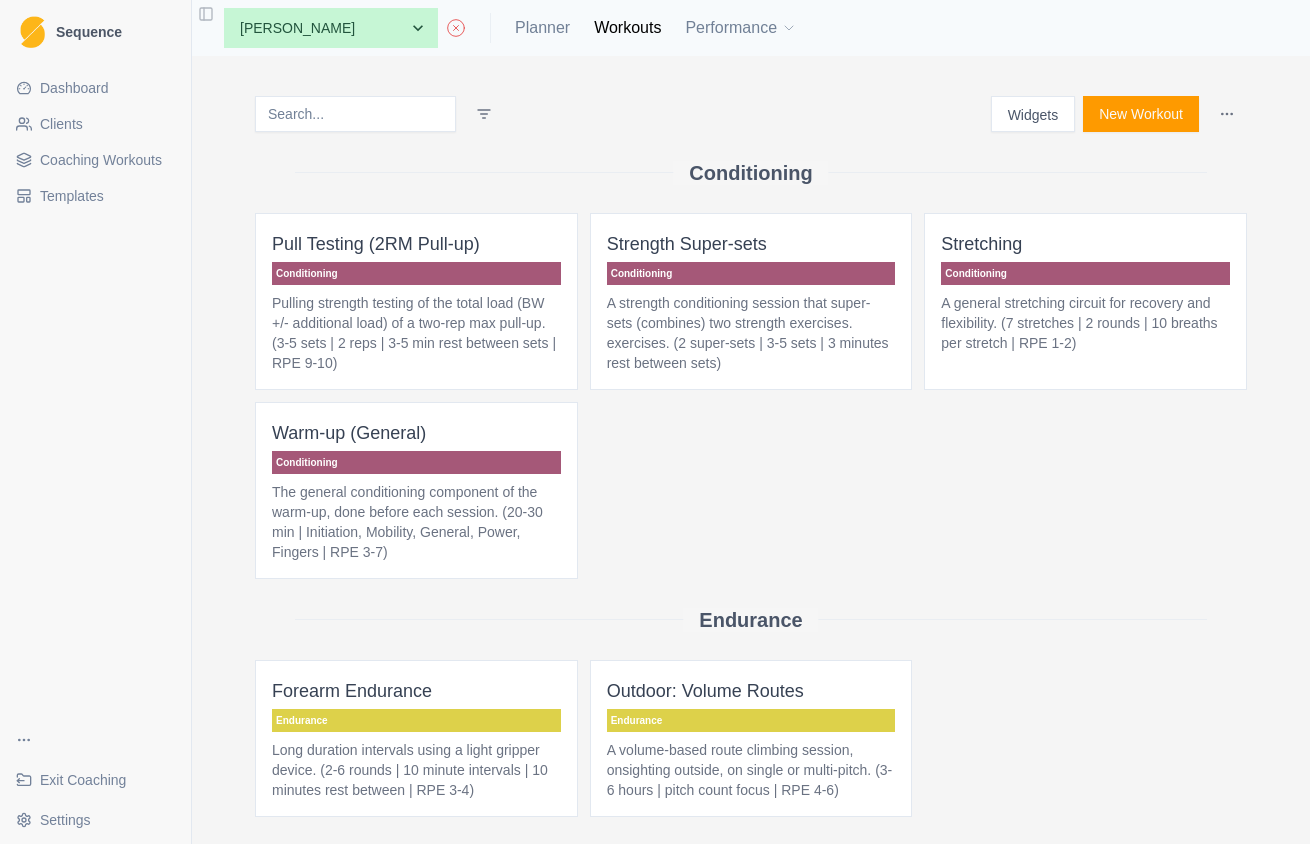select on "month" 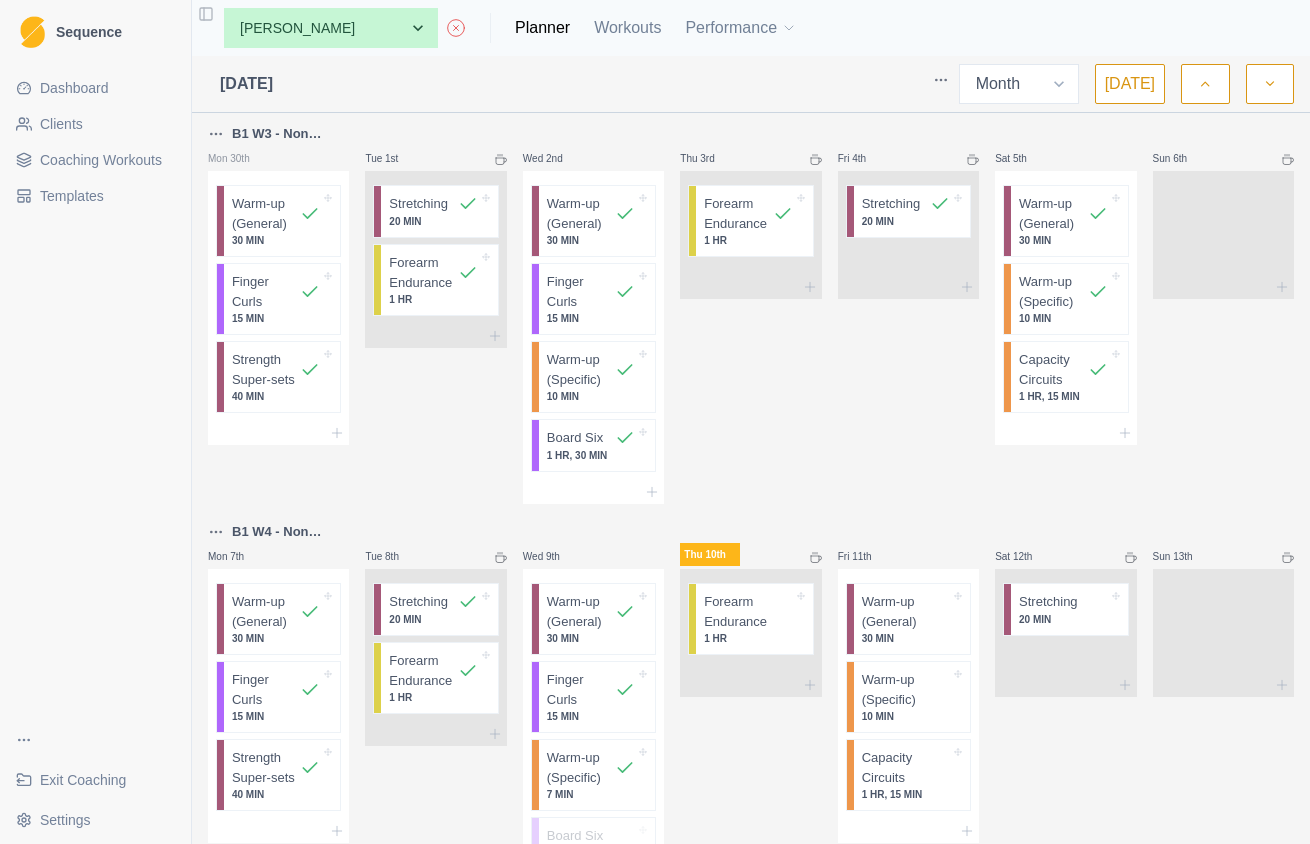 click at bounding box center [1205, 84] 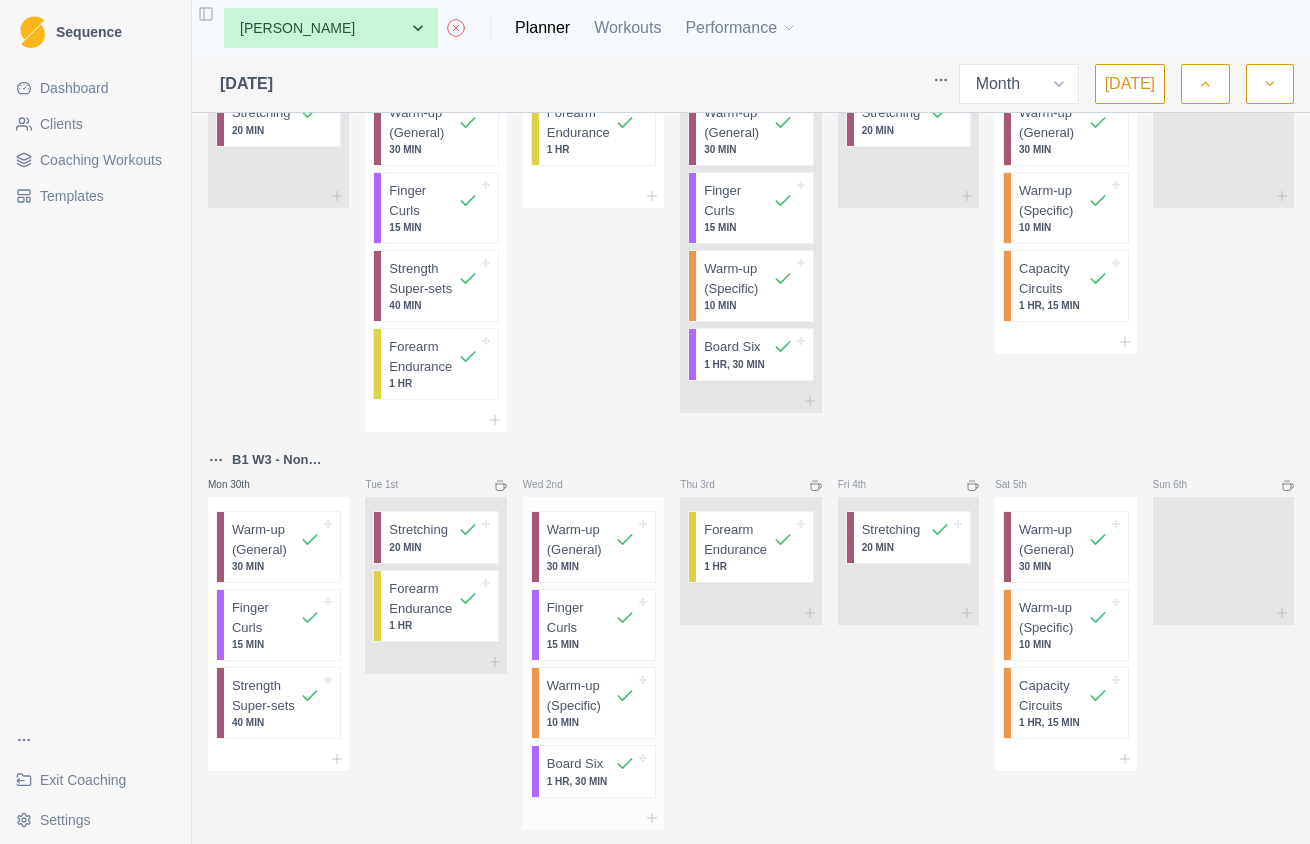 scroll, scrollTop: 1168, scrollLeft: 0, axis: vertical 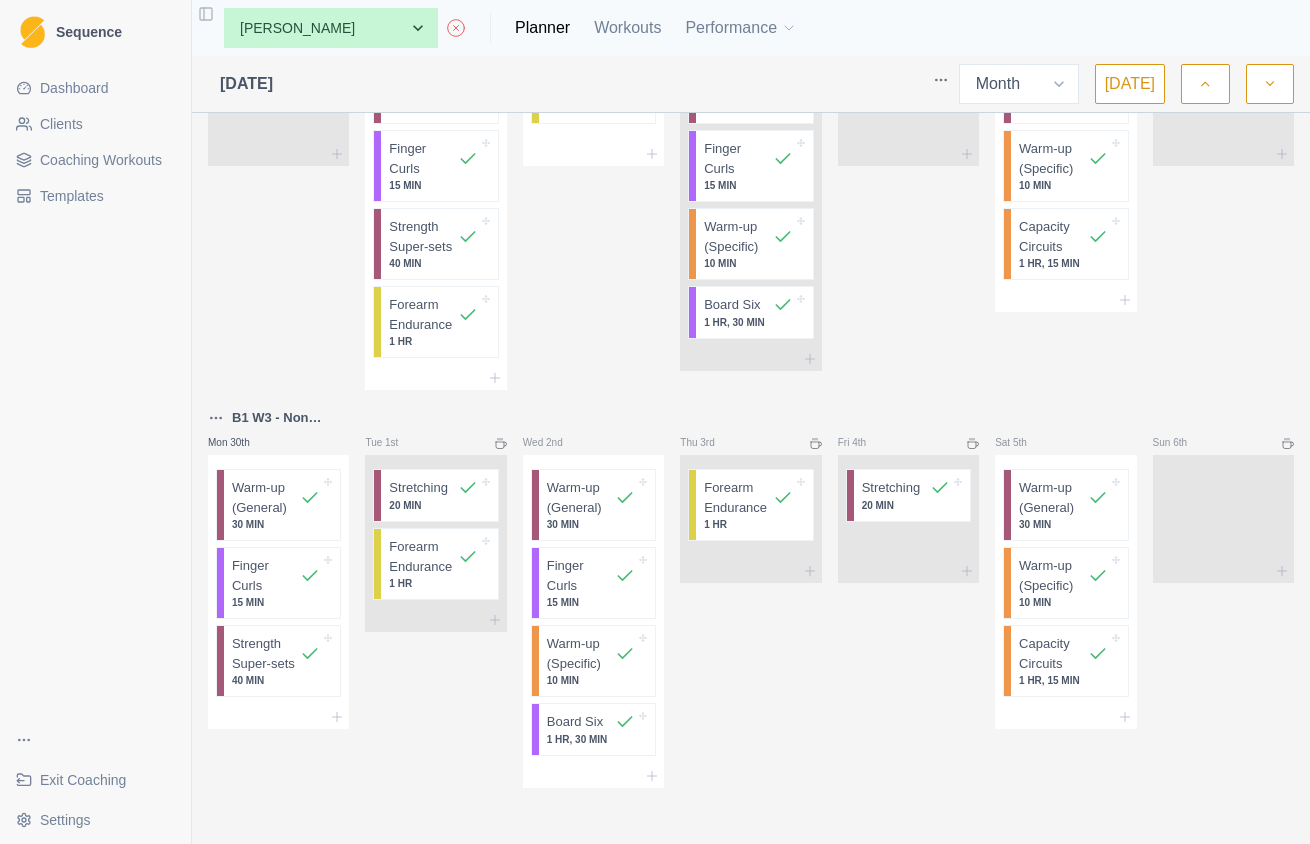 click 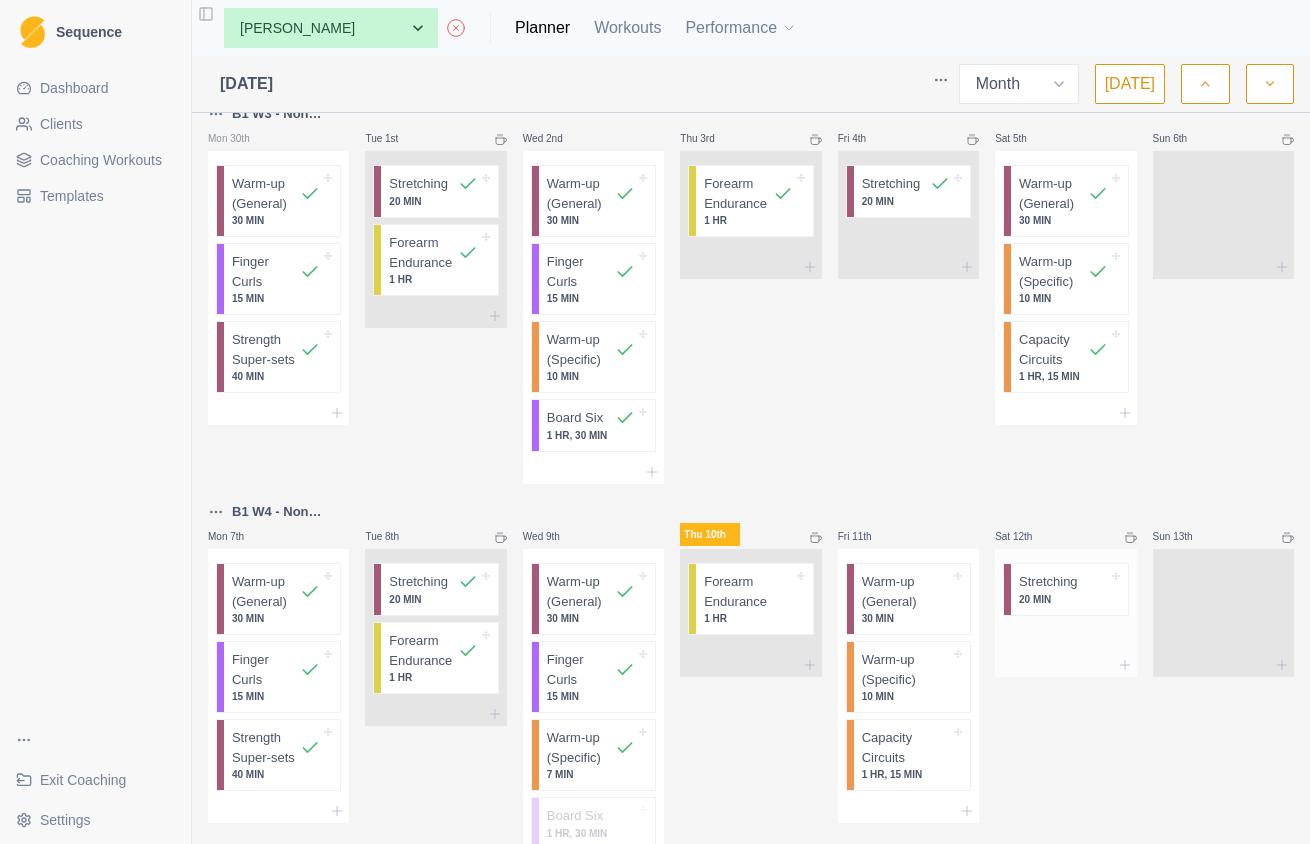 scroll, scrollTop: 0, scrollLeft: 0, axis: both 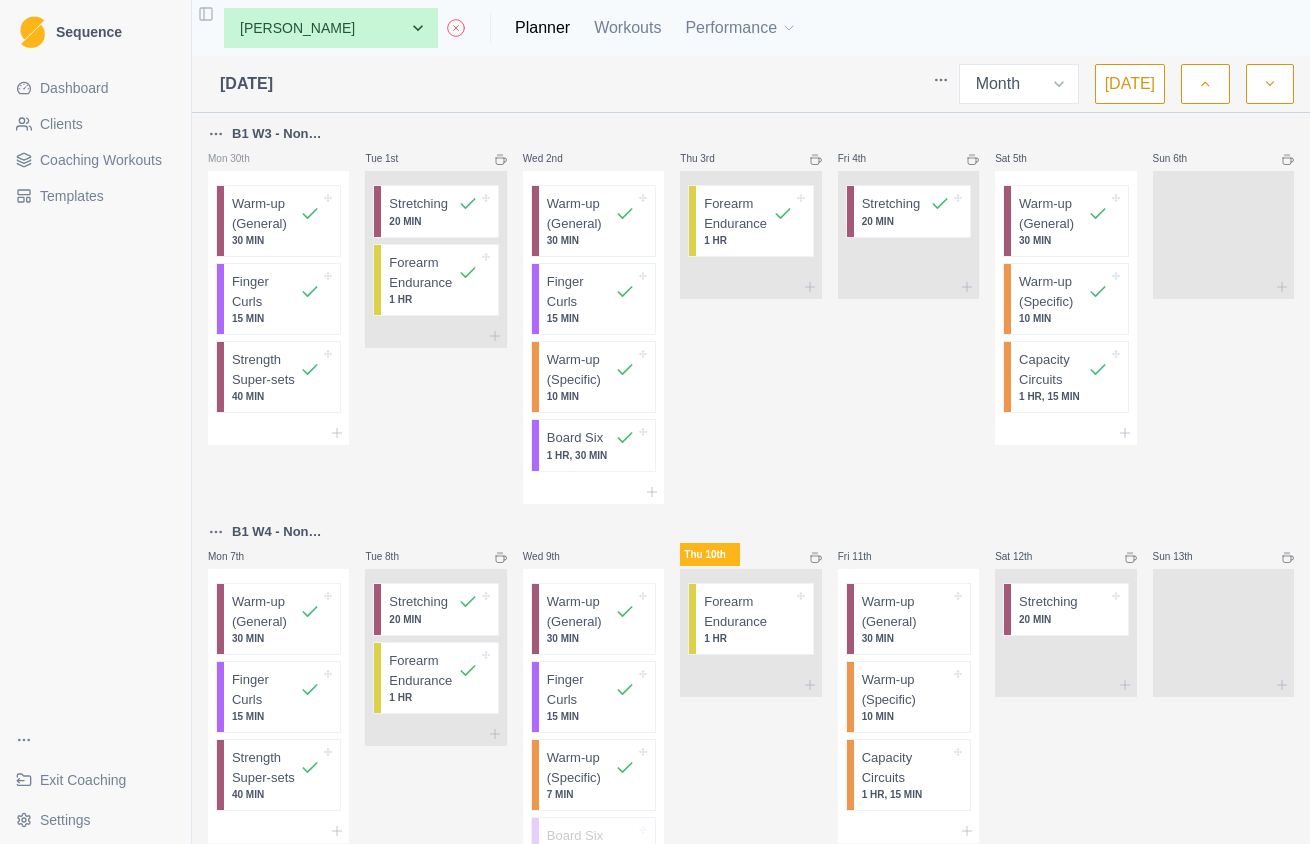 click 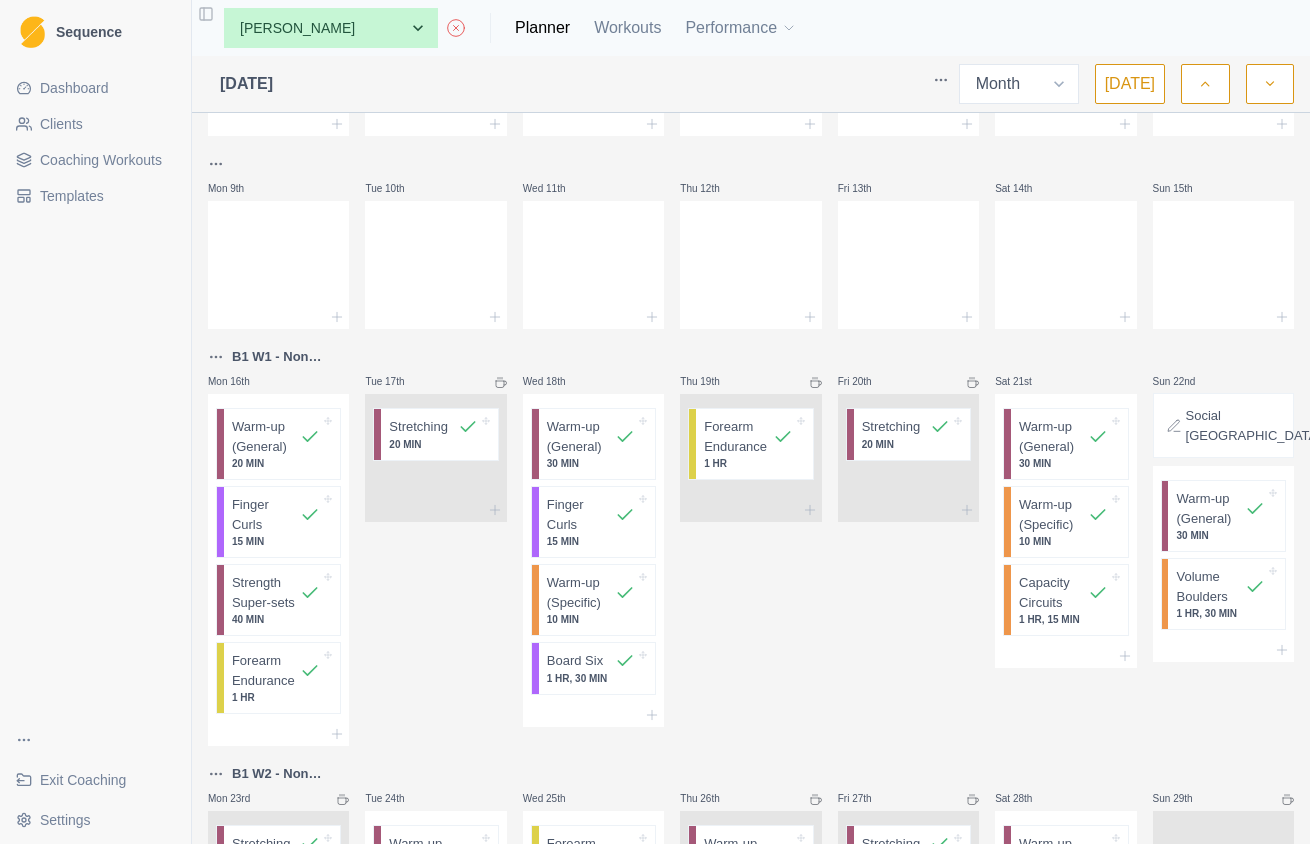 scroll, scrollTop: 339, scrollLeft: 0, axis: vertical 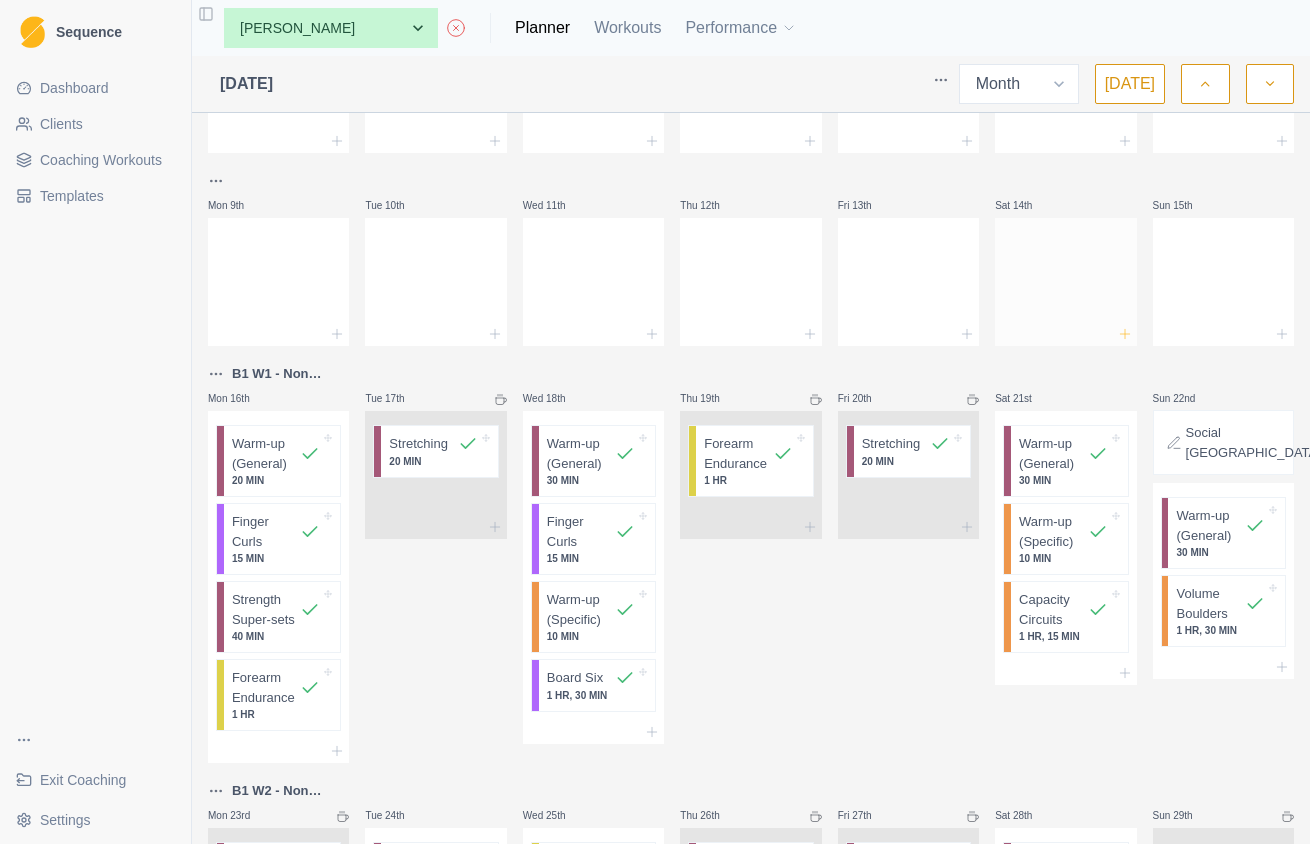 click 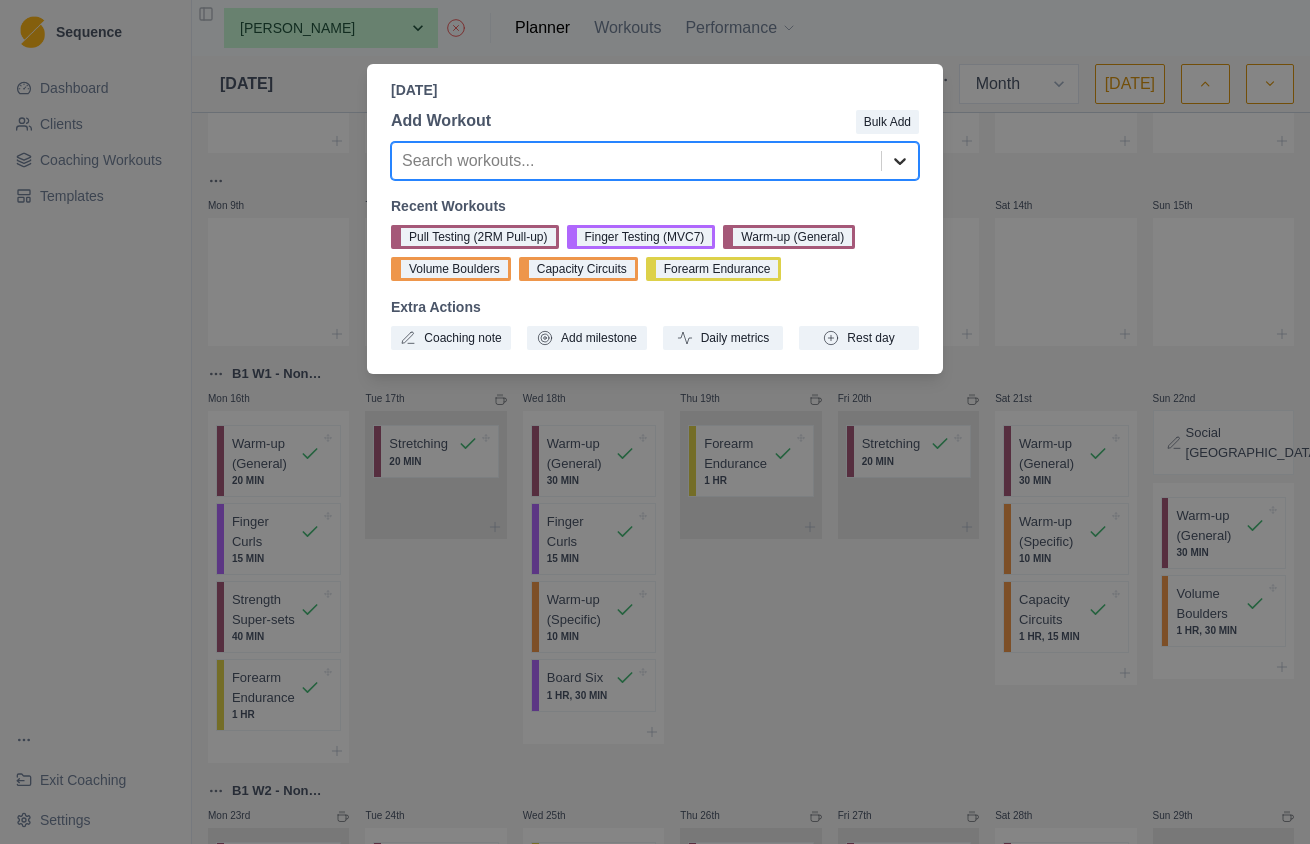 click 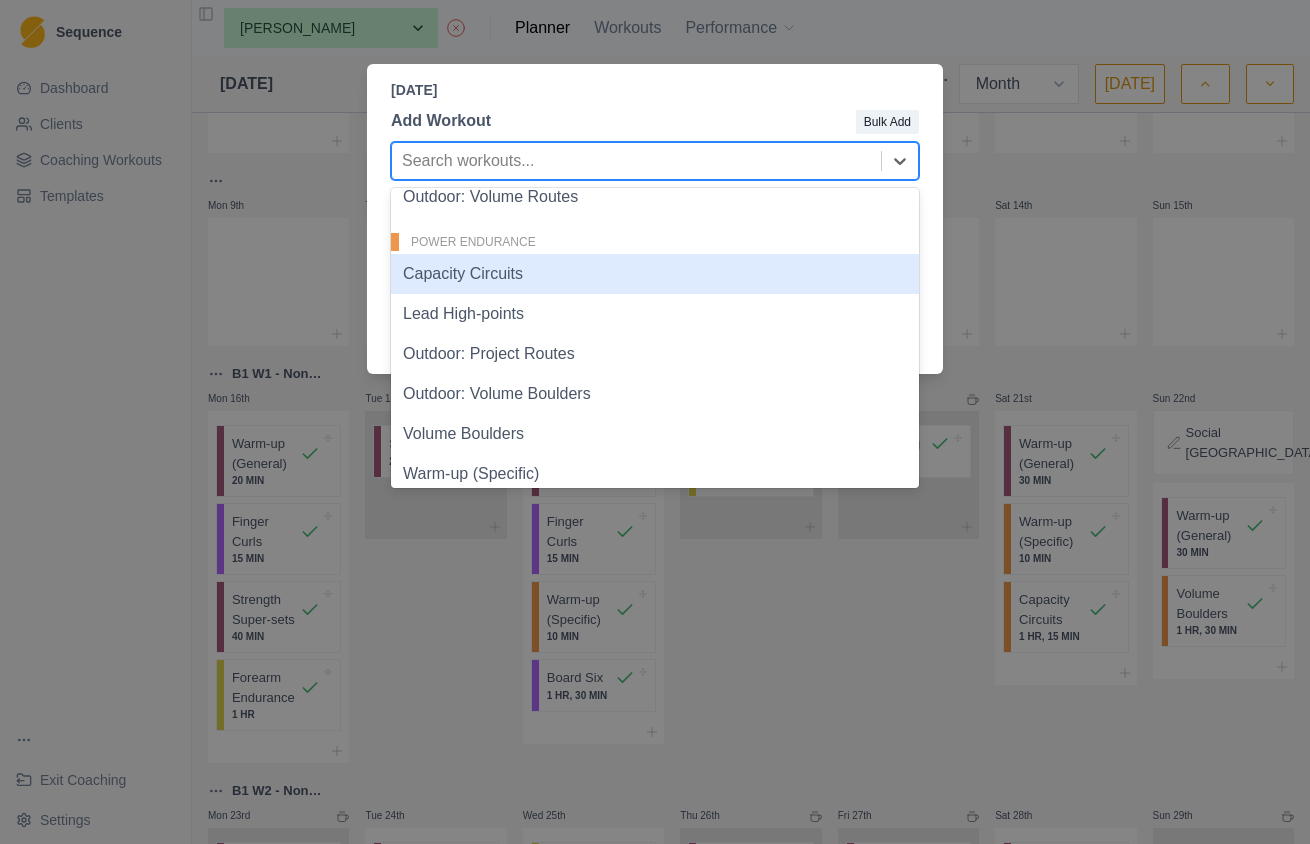 scroll, scrollTop: 298, scrollLeft: 0, axis: vertical 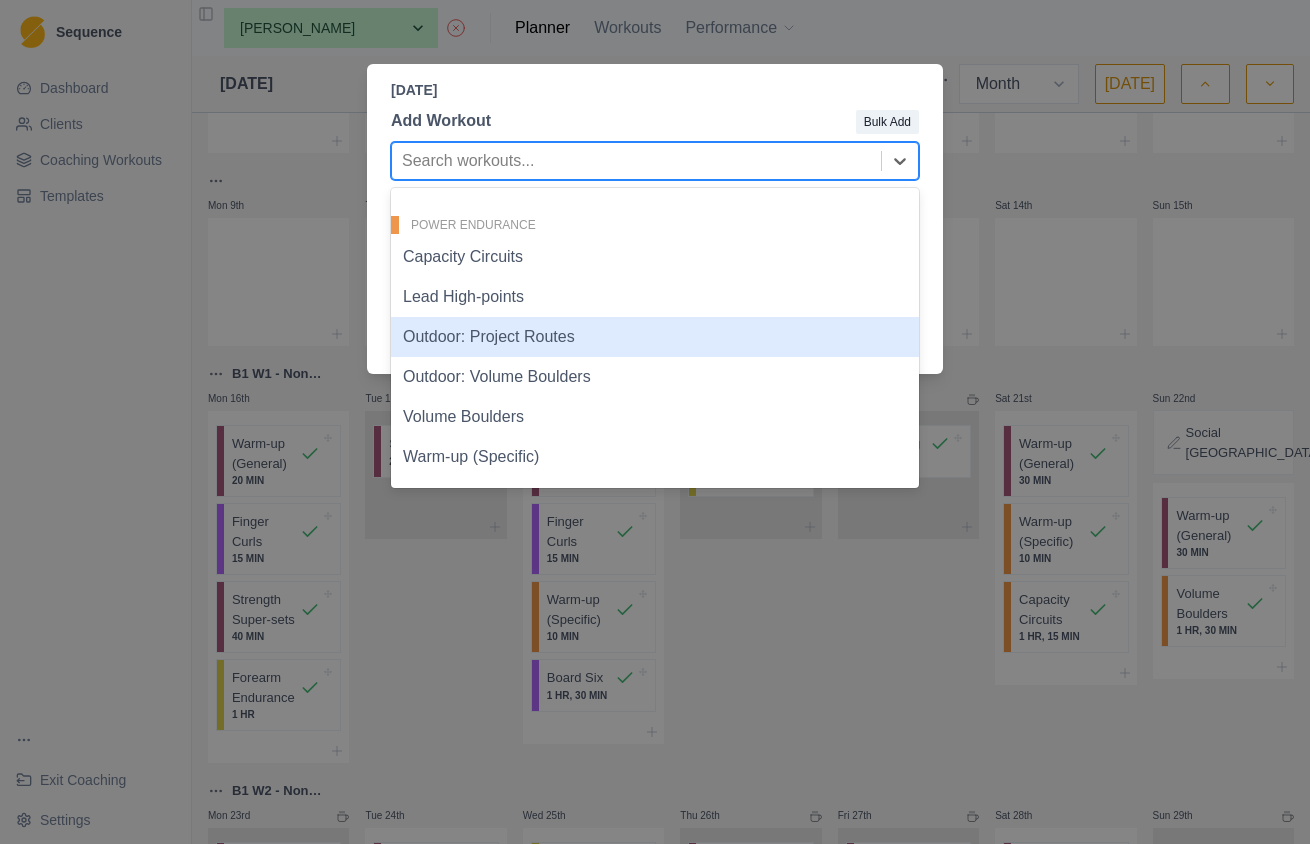 click on "Outdoor: Project Routes" at bounding box center [655, 337] 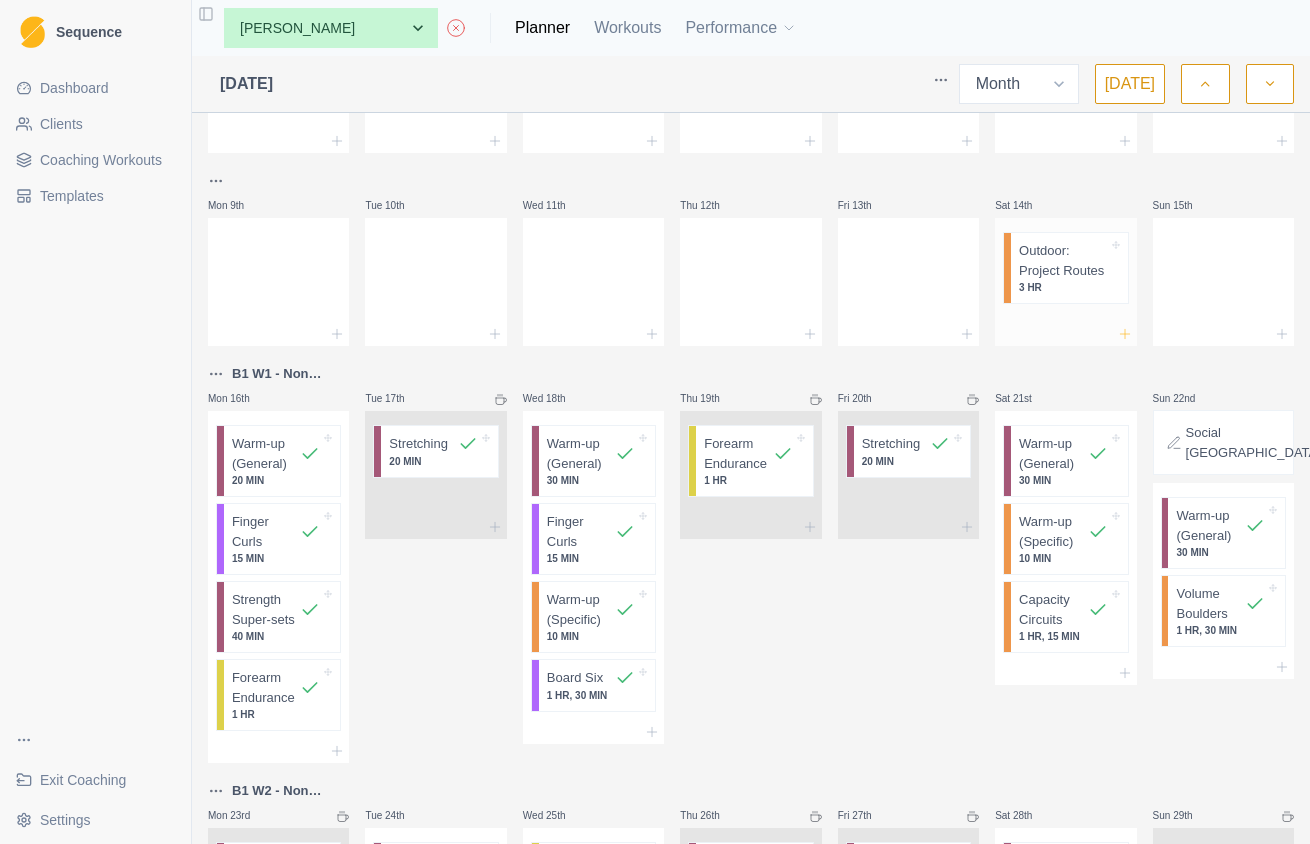 click 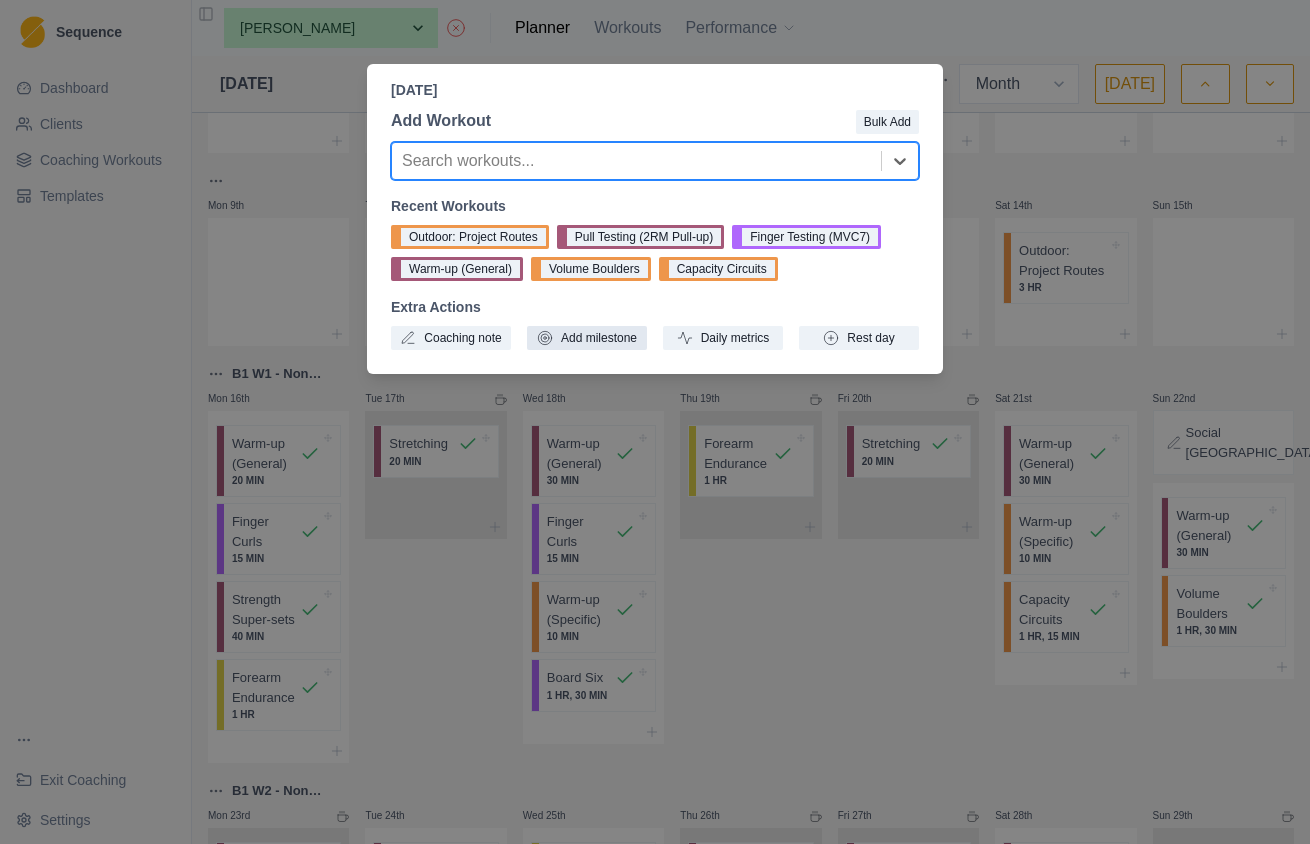 click on "Add milestone" at bounding box center (587, 338) 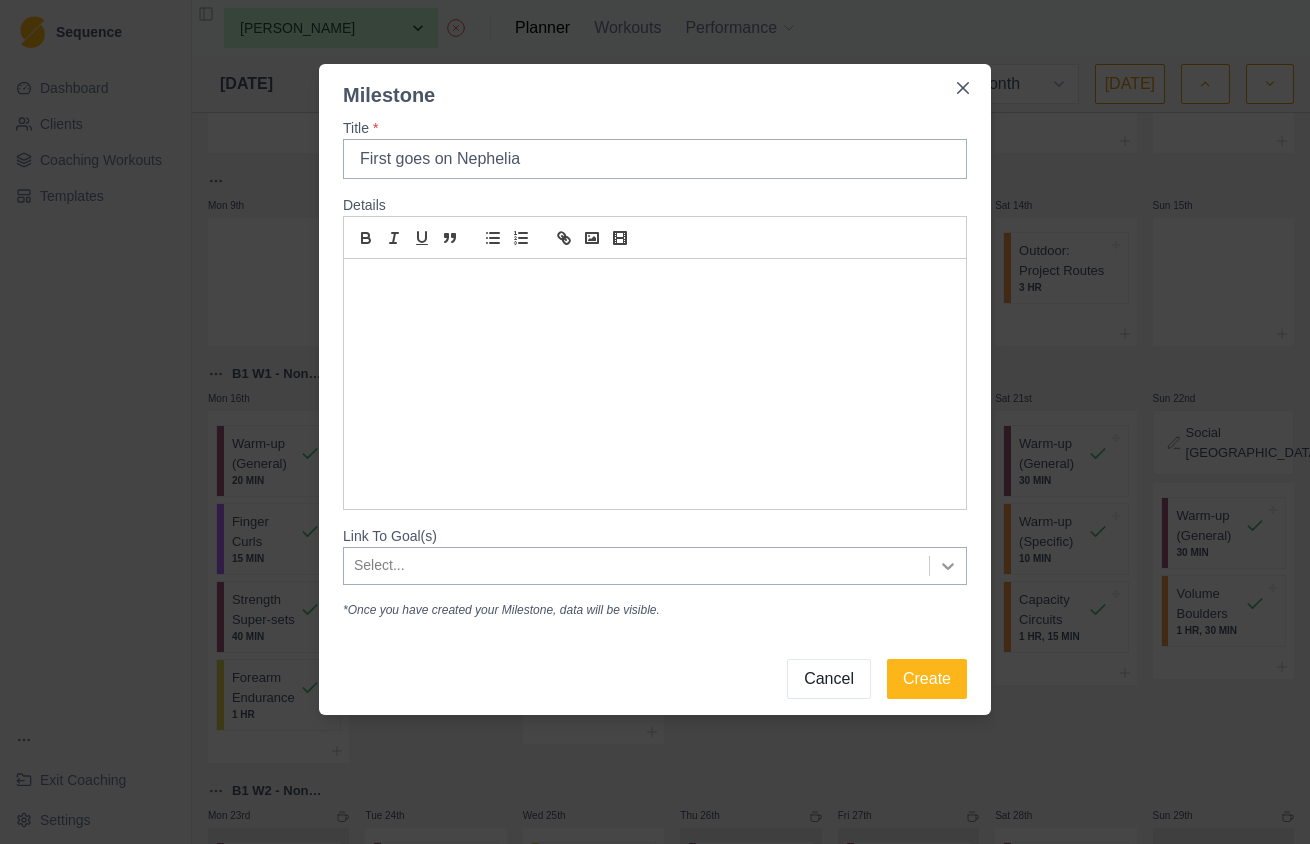 click 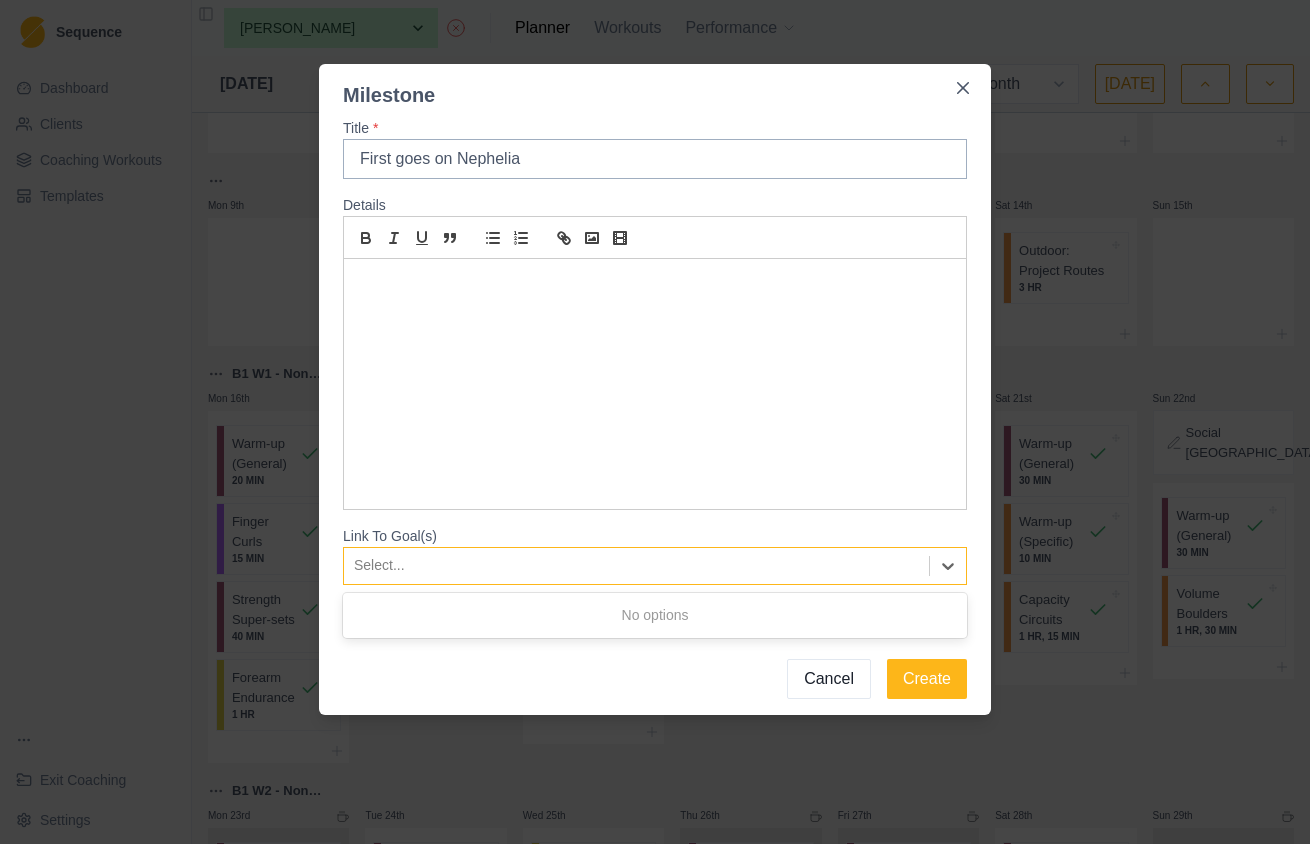 click on "Cancel Create" at bounding box center (655, 671) 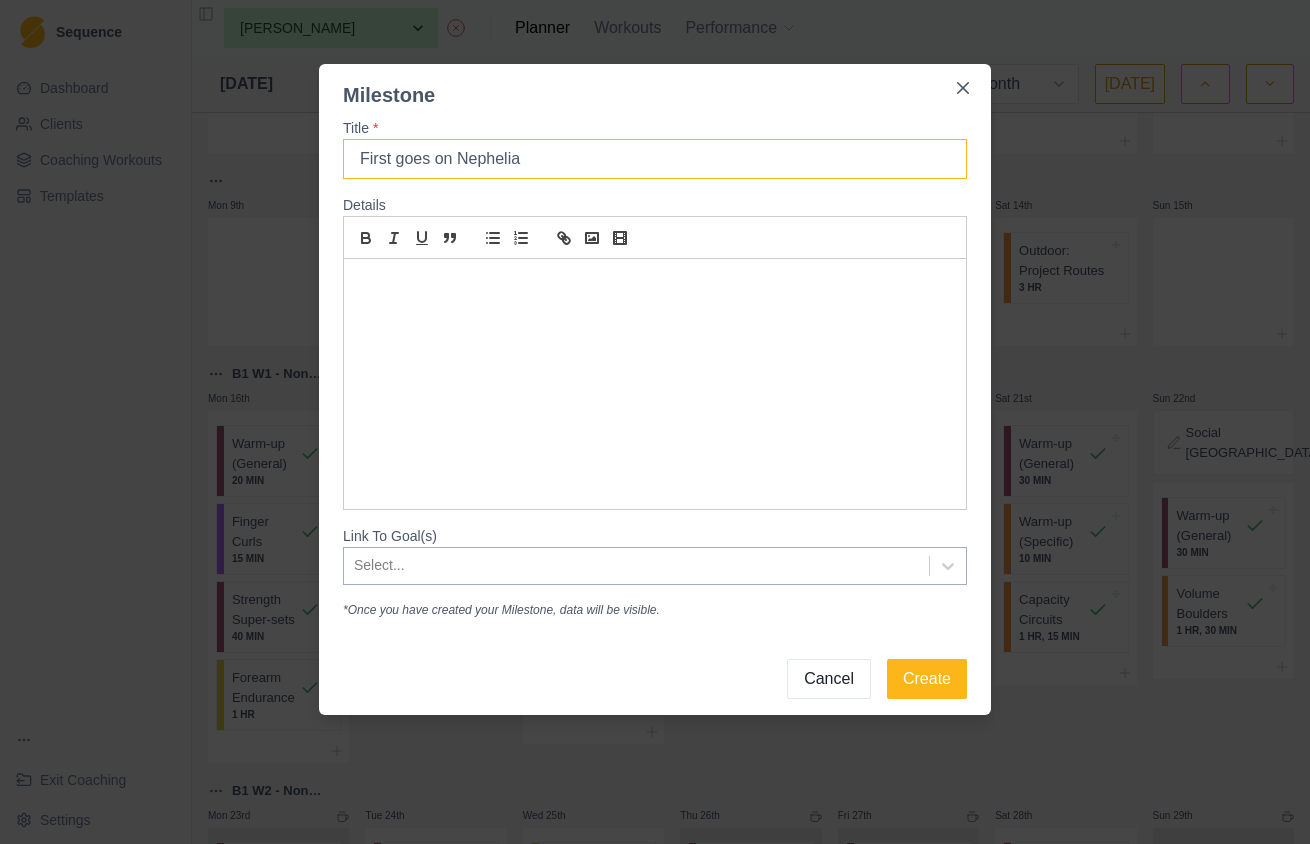 drag, startPoint x: 430, startPoint y: 163, endPoint x: 397, endPoint y: 163, distance: 33 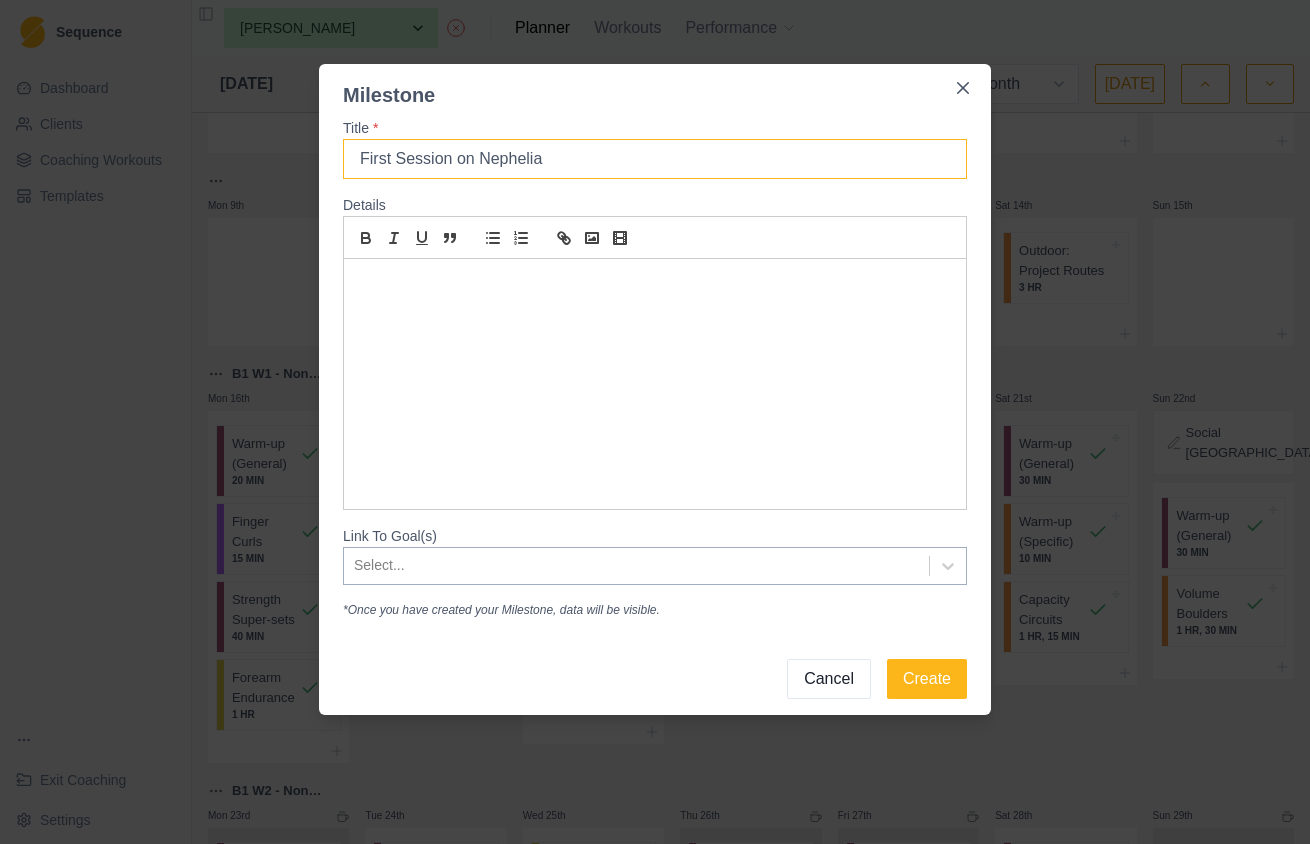 click on "First Session on Nephelia" at bounding box center (655, 159) 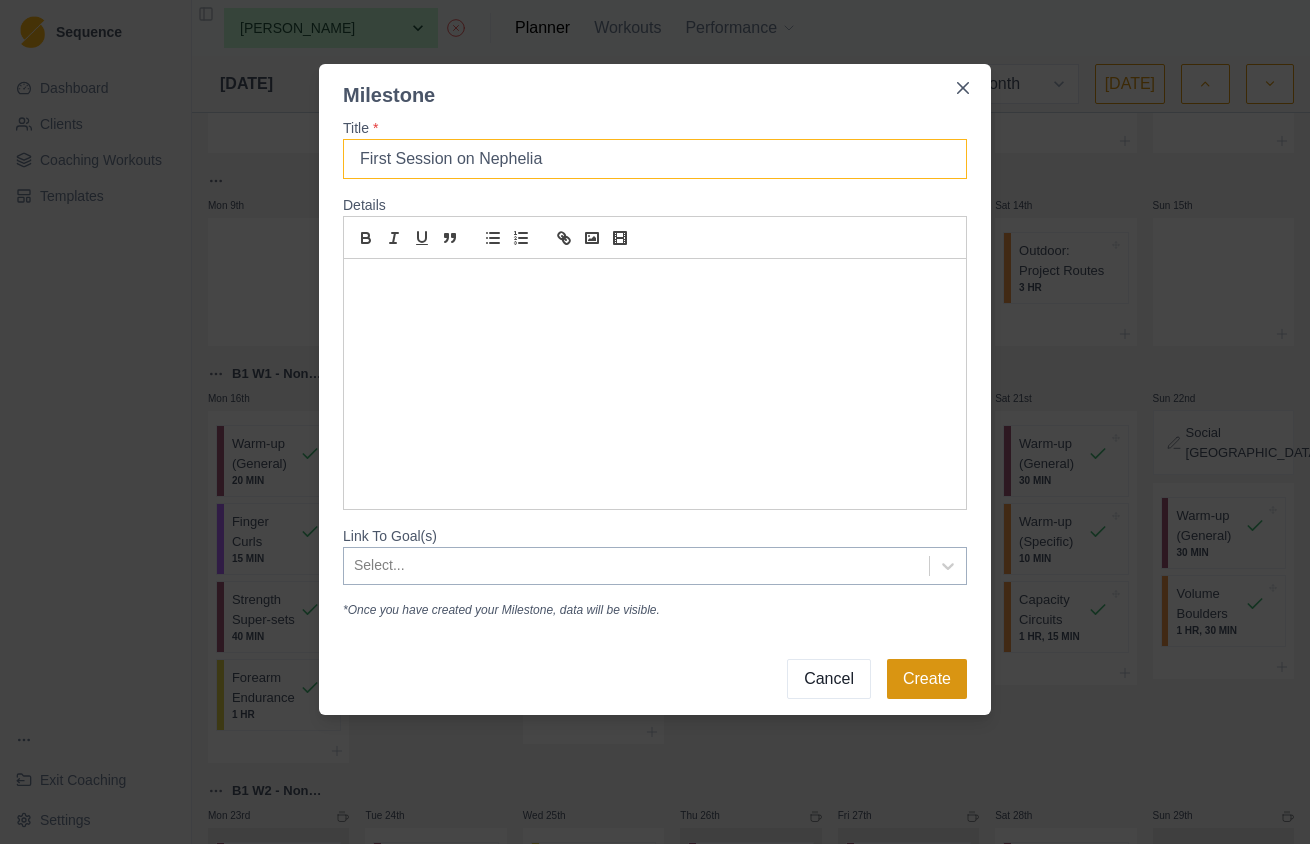 type on "First Session on Nephelia" 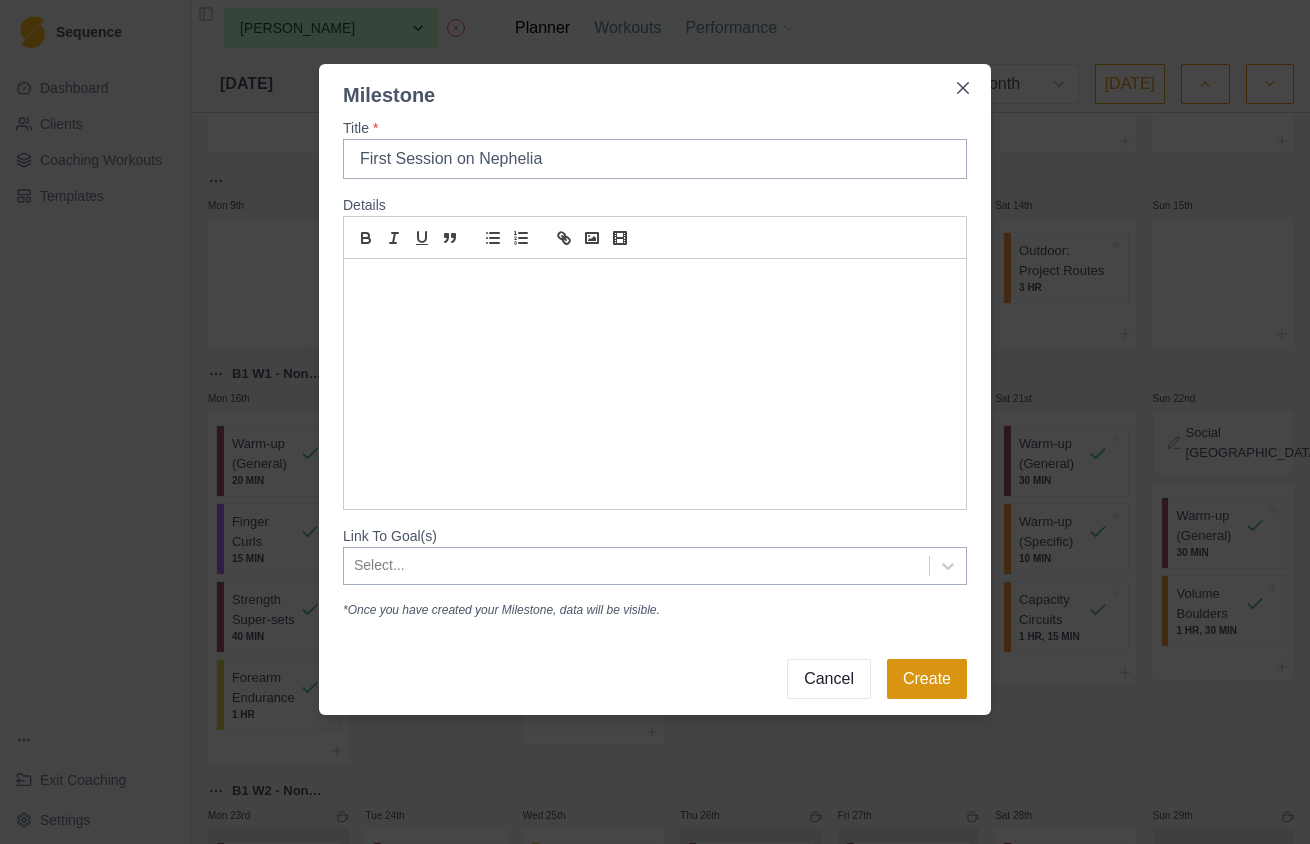 click on "Create" at bounding box center [927, 679] 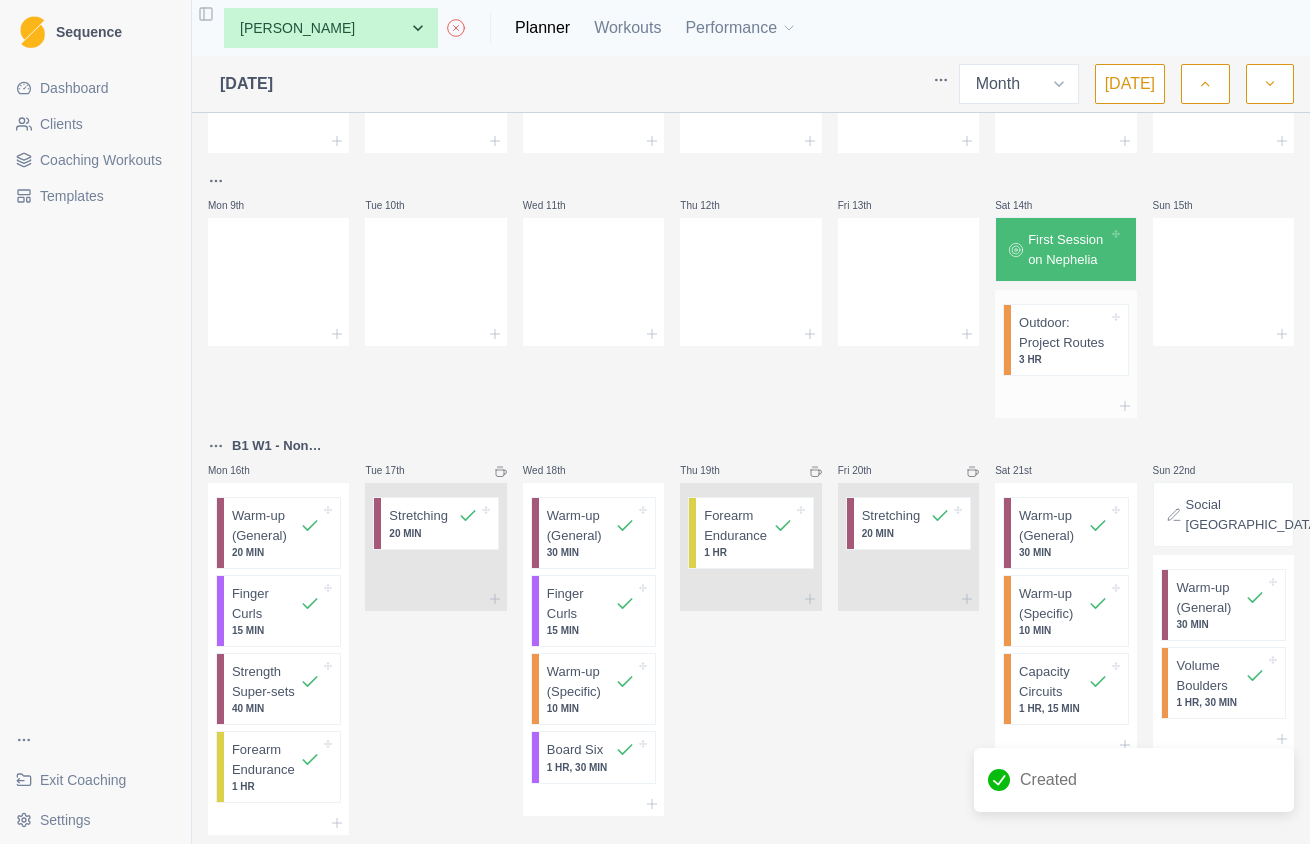 click on "Outdoor: Project Routes" at bounding box center [1063, 332] 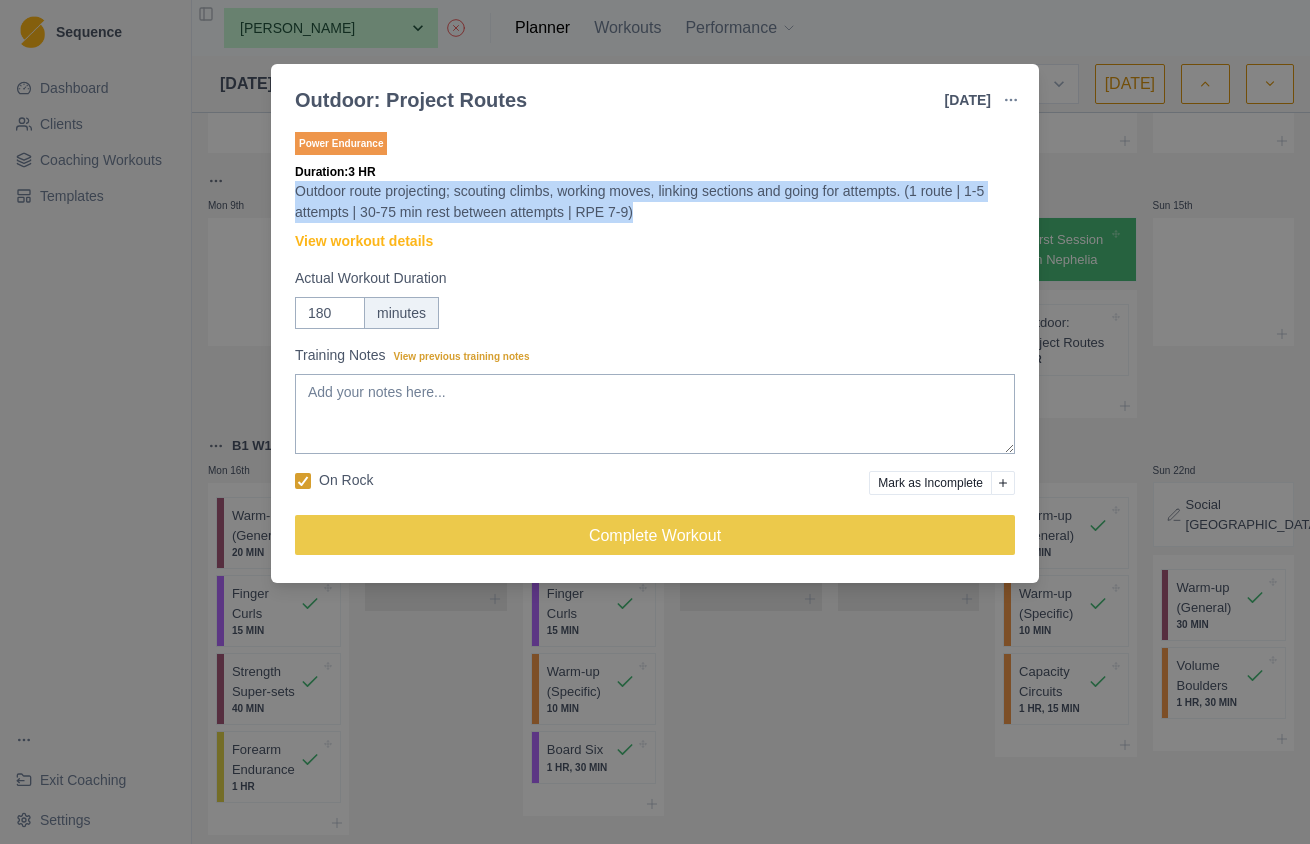 drag, startPoint x: 299, startPoint y: 190, endPoint x: 687, endPoint y: 224, distance: 389.48685 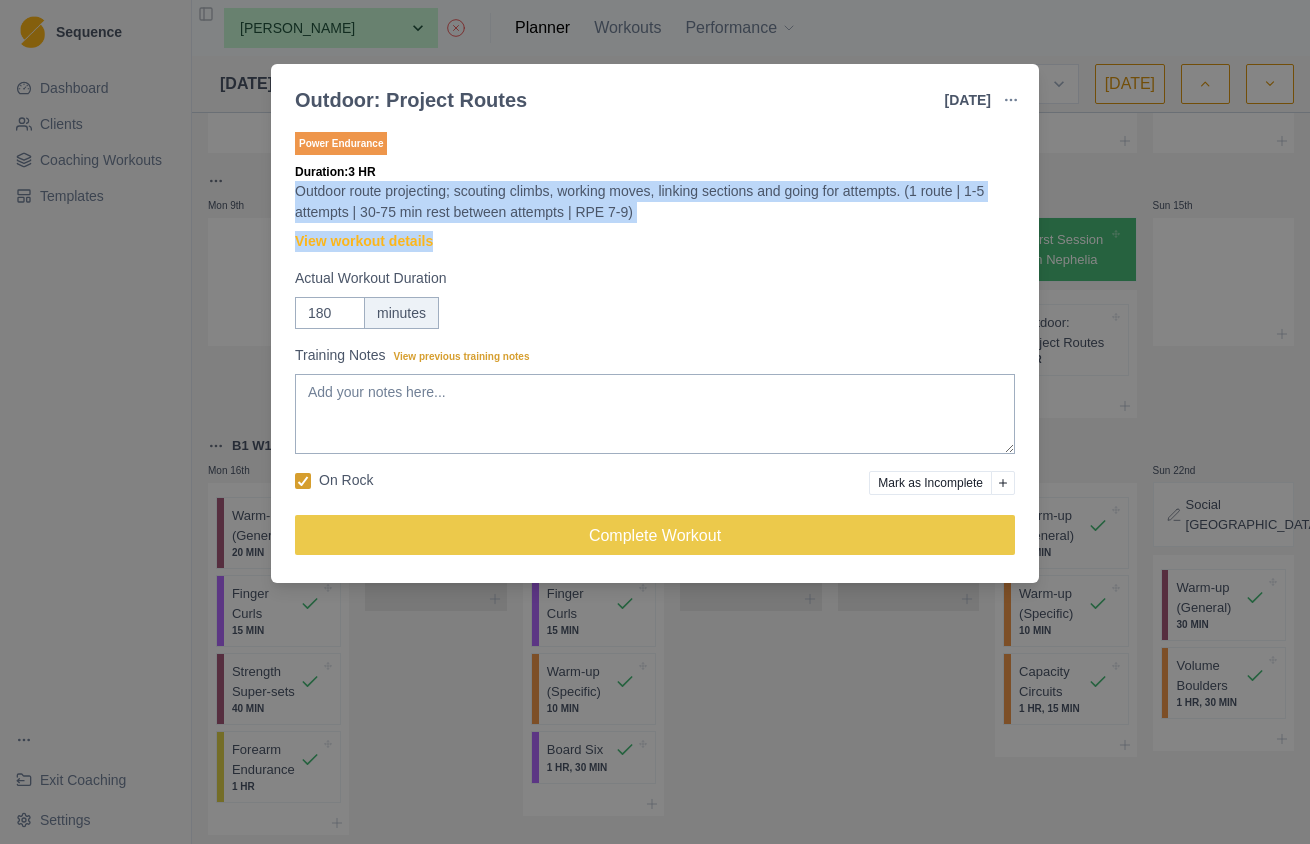 click on "Outdoor route projecting; scouting climbs, working moves, linking sections and going for attempts. (1 route | 1-5 attempts | 30-75 min rest between attempts | RPE 7-9)" at bounding box center [655, 202] 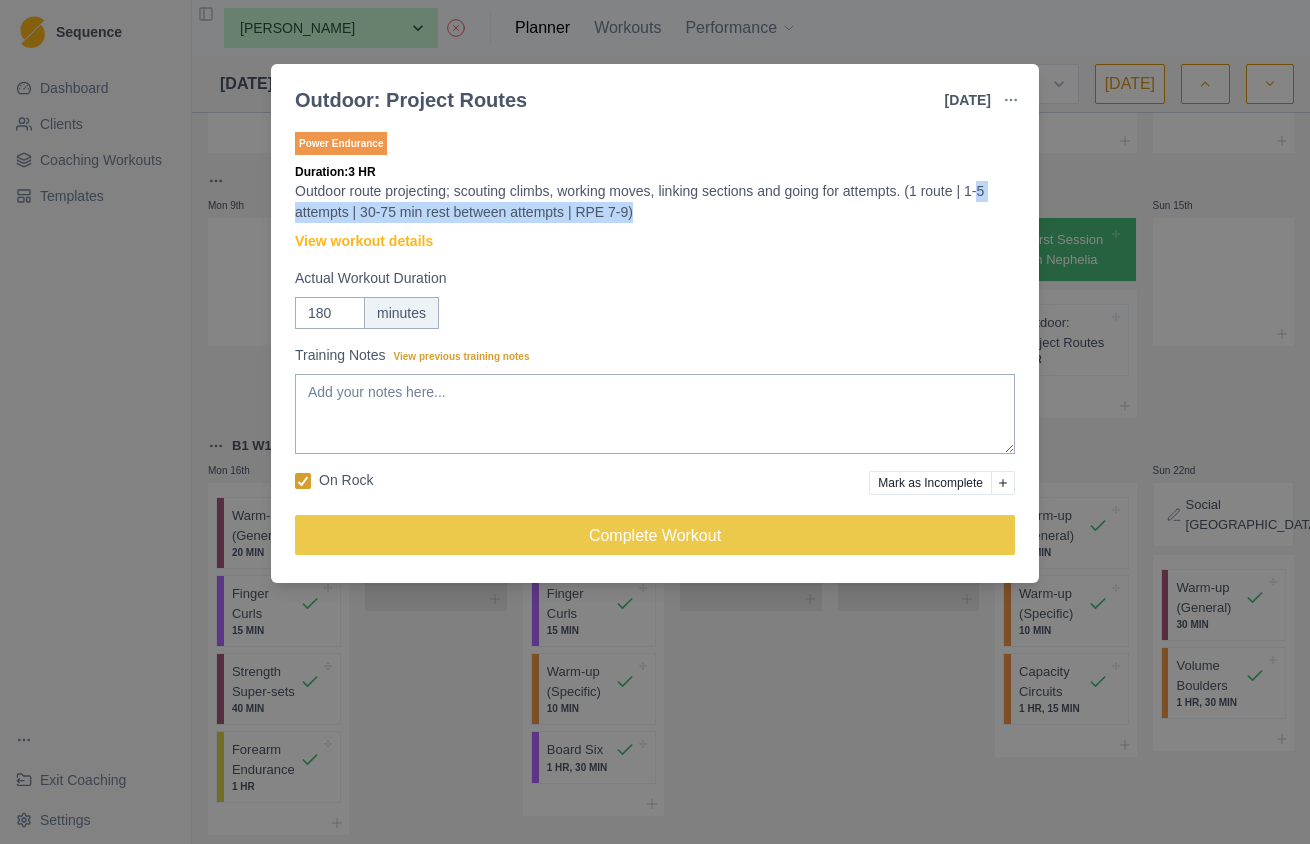 drag, startPoint x: 671, startPoint y: 214, endPoint x: 265, endPoint y: 196, distance: 406.3988 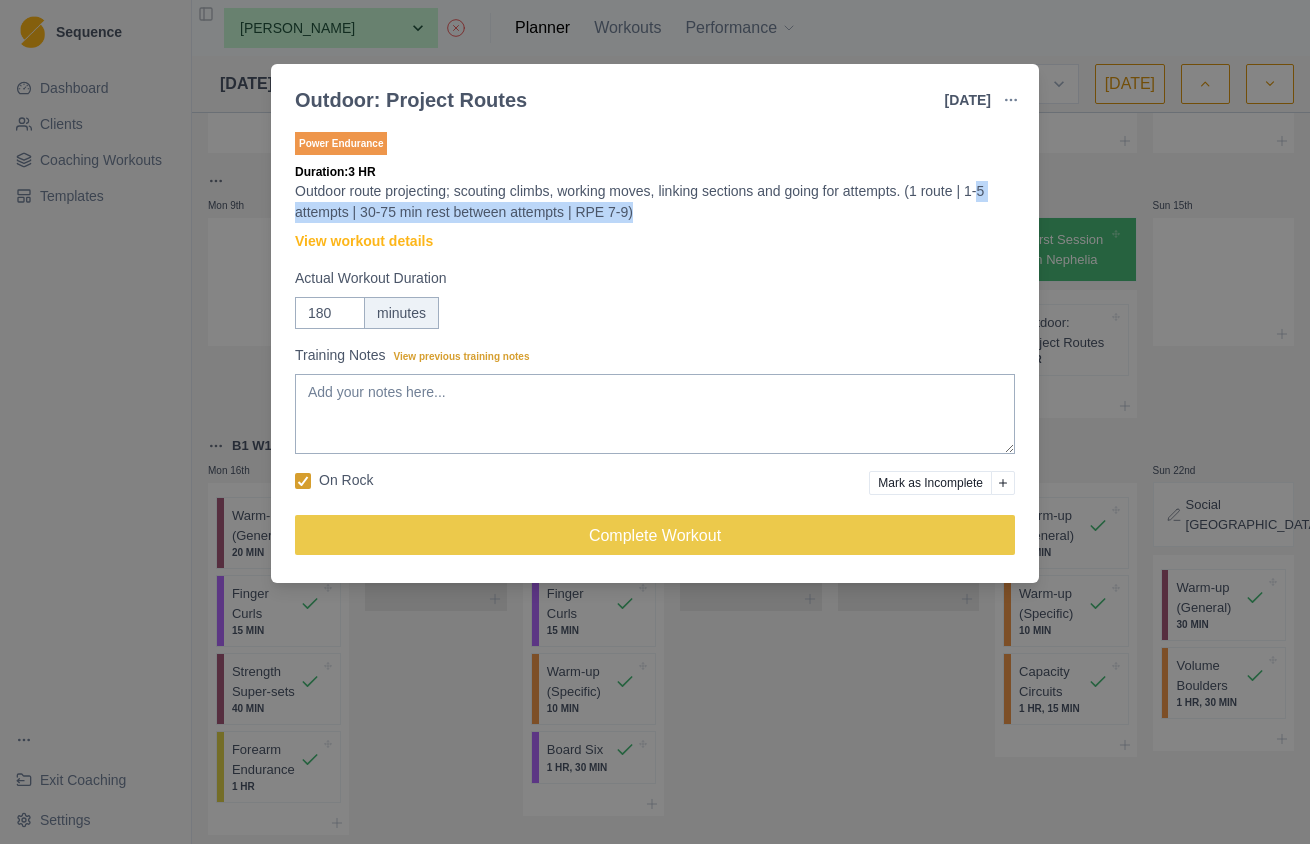 click on "Outdoor route projecting; scouting climbs, working moves, linking sections and going for attempts. (1 route | 1-5 attempts | 30-75 min rest between attempts | RPE 7-9)" at bounding box center (655, 202) 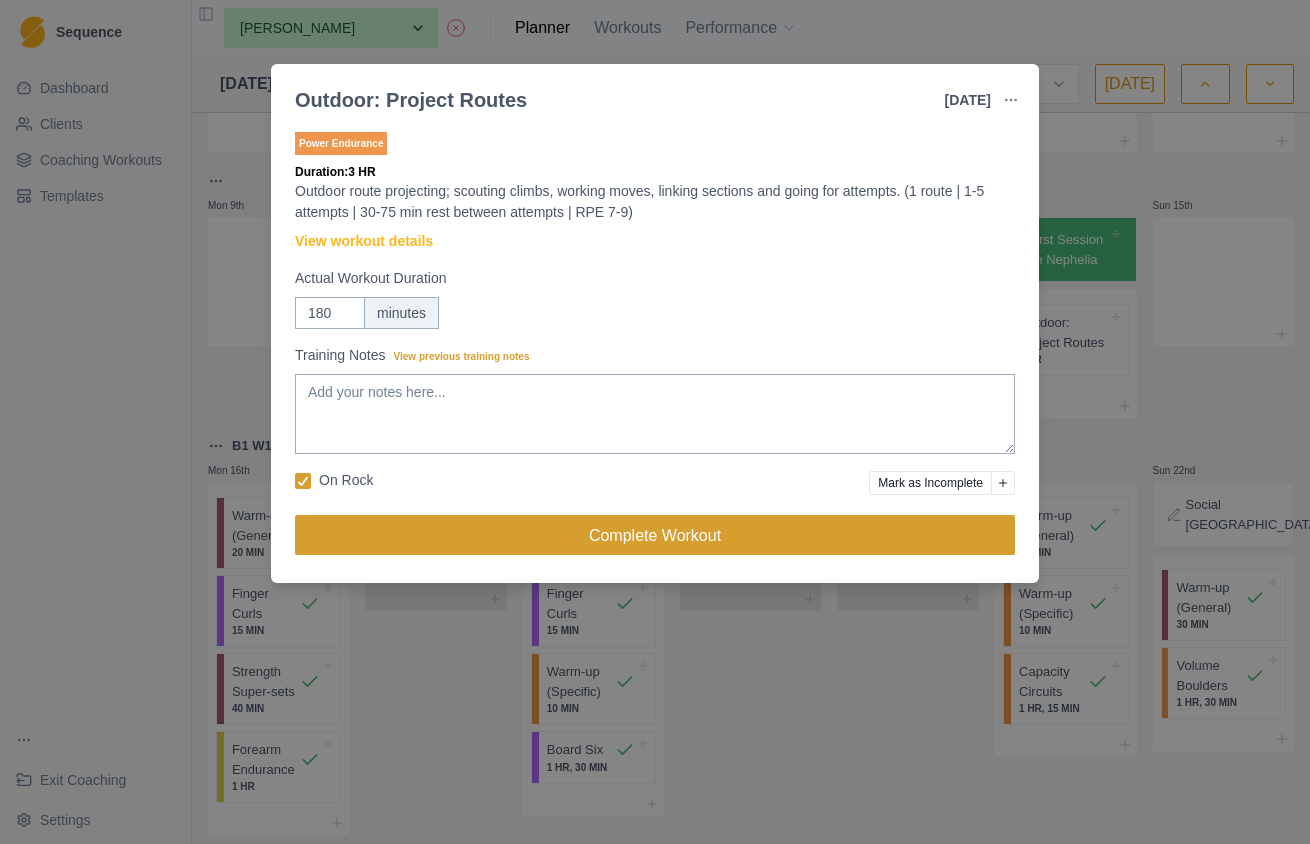 click on "Complete Workout" at bounding box center [655, 535] 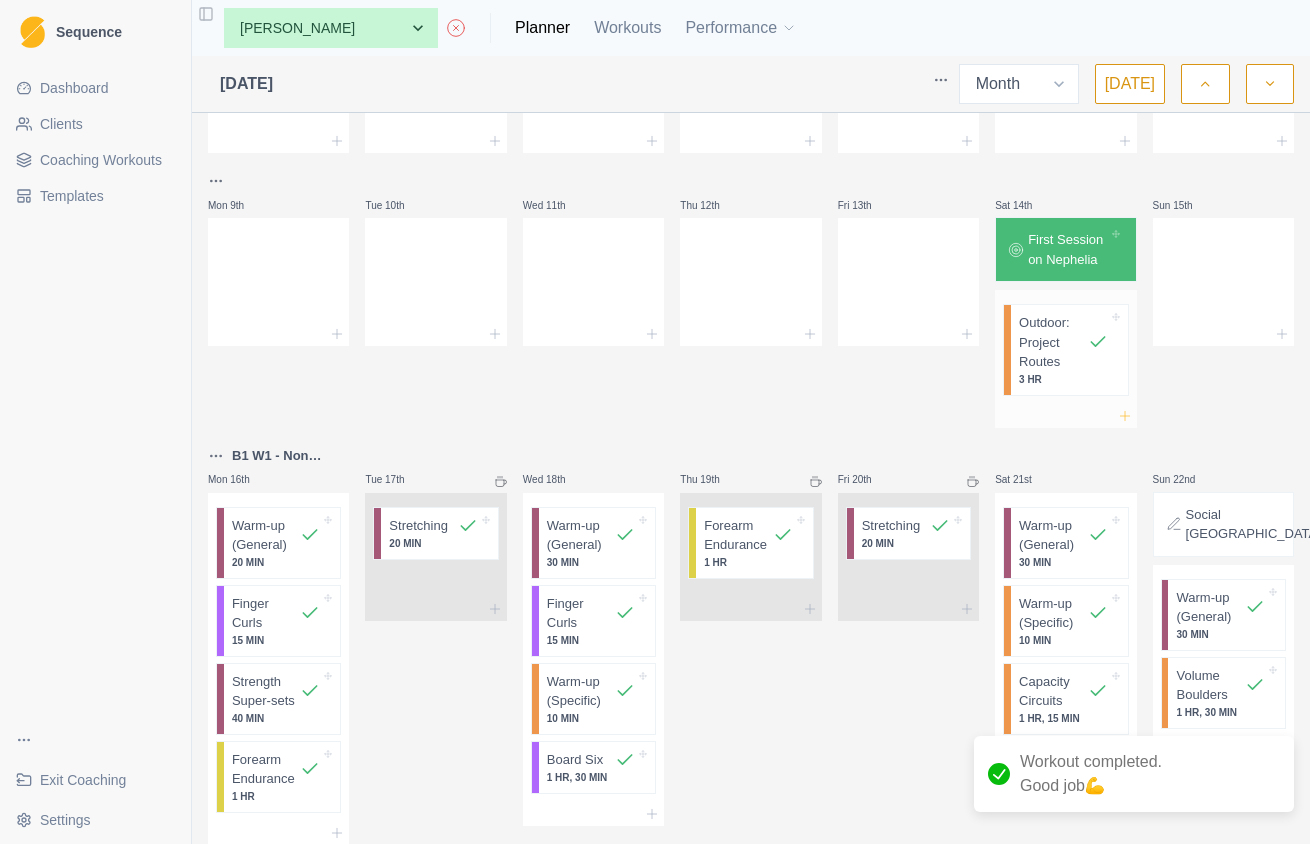 click 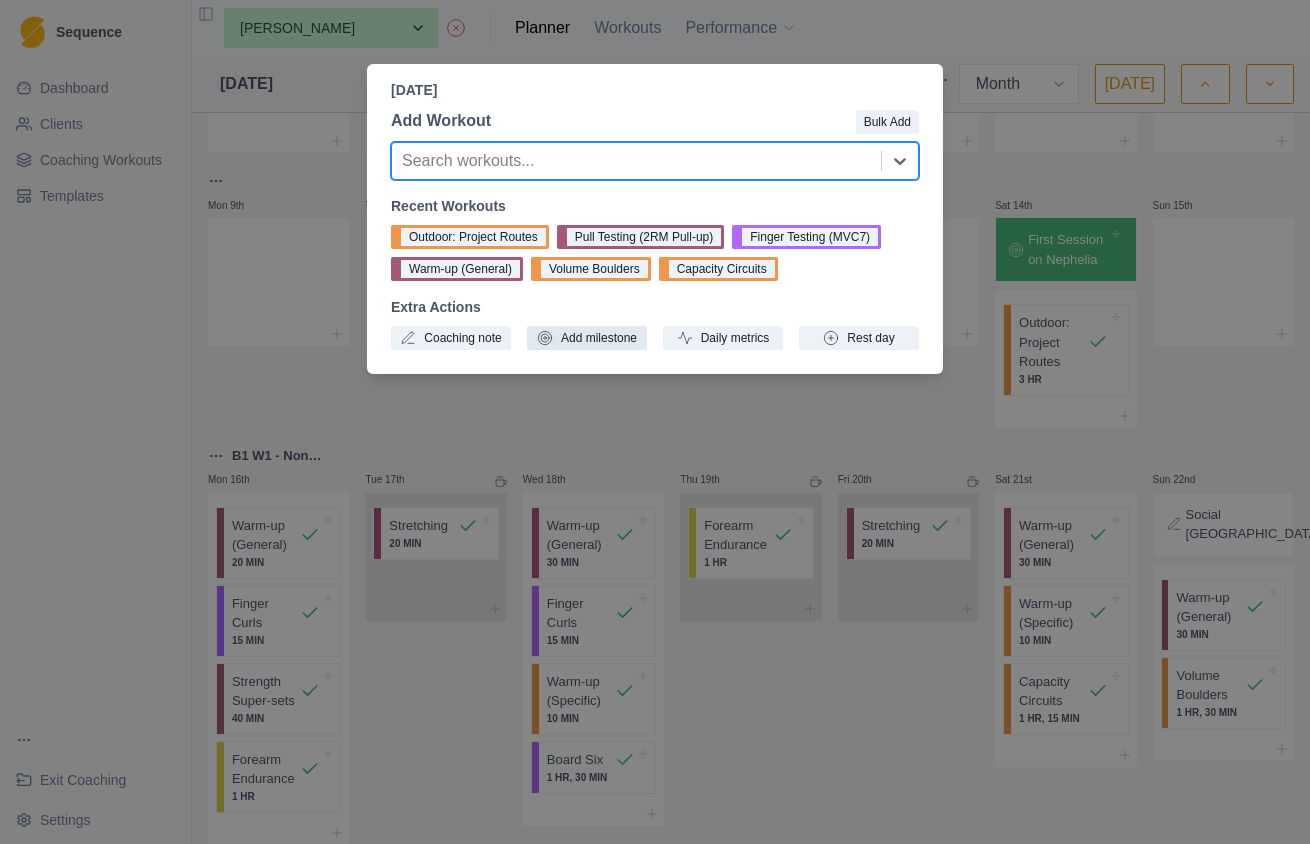 click on "Add milestone" at bounding box center [587, 338] 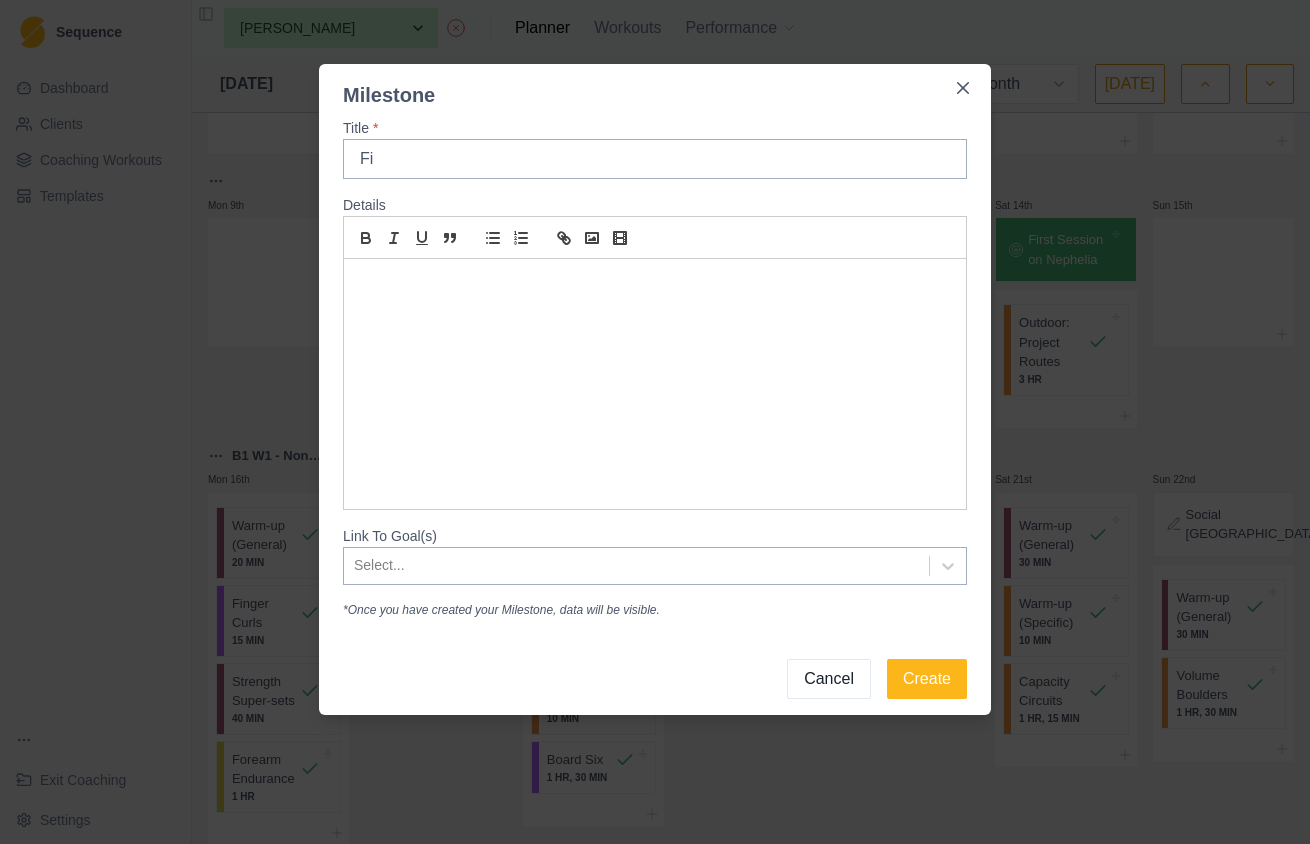 type on "F" 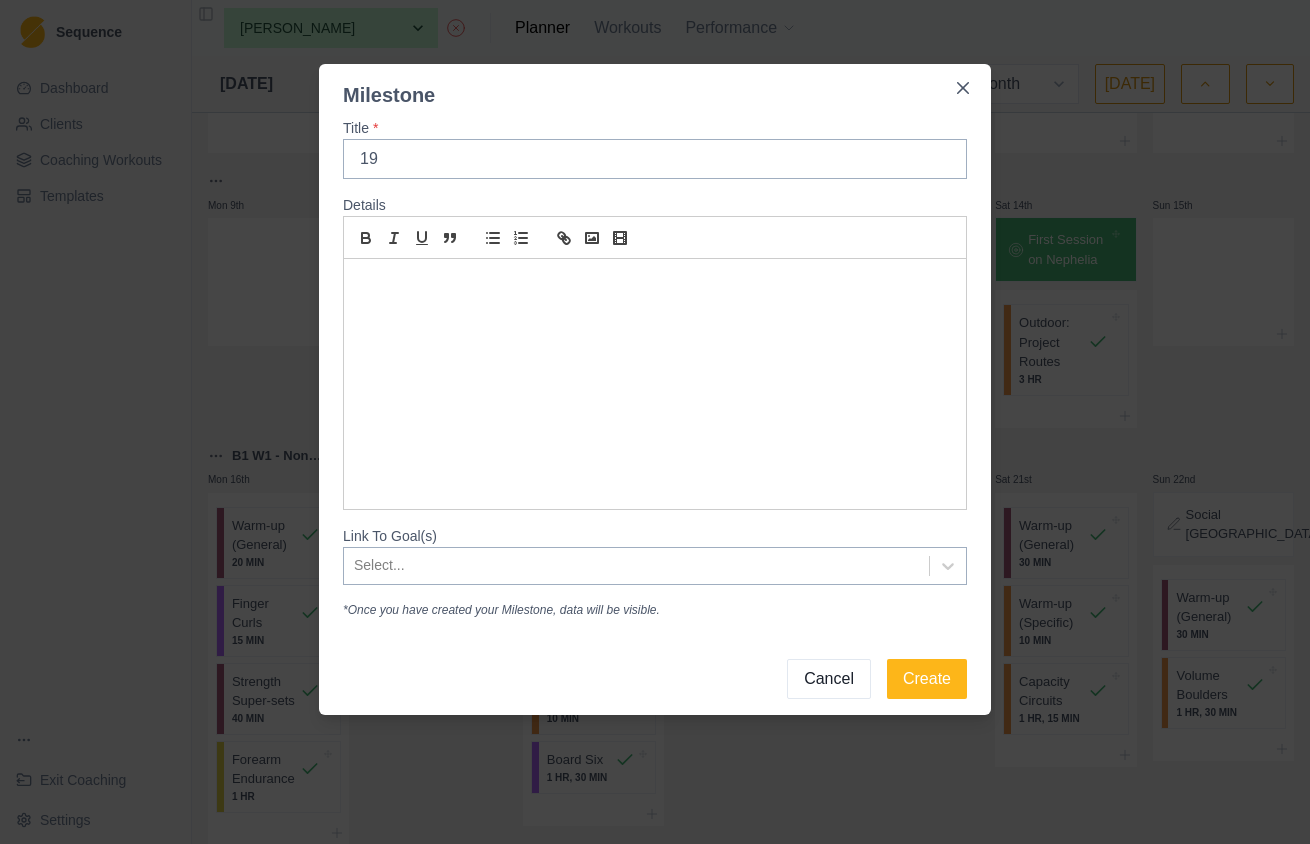 type on "1" 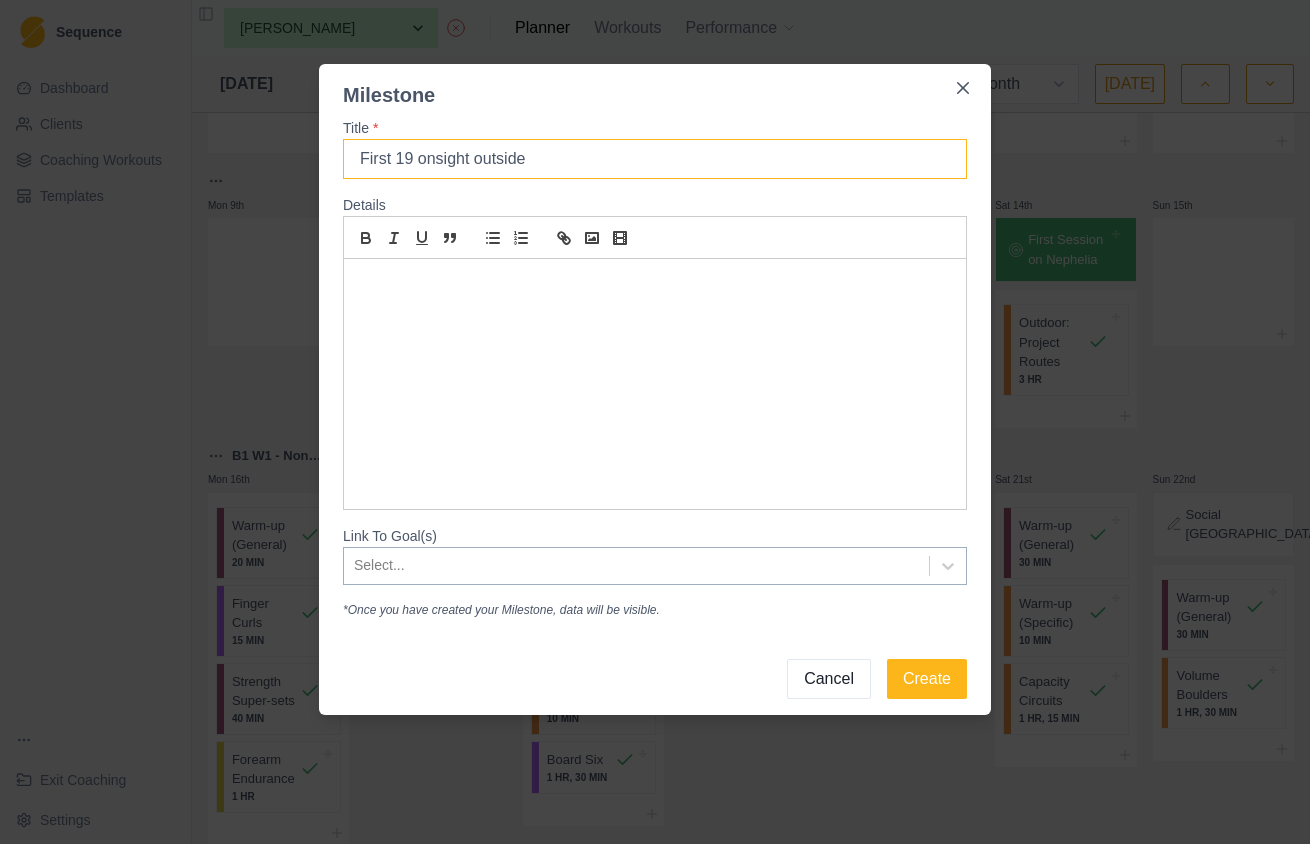click on "First 19 onsight outside" at bounding box center [655, 159] 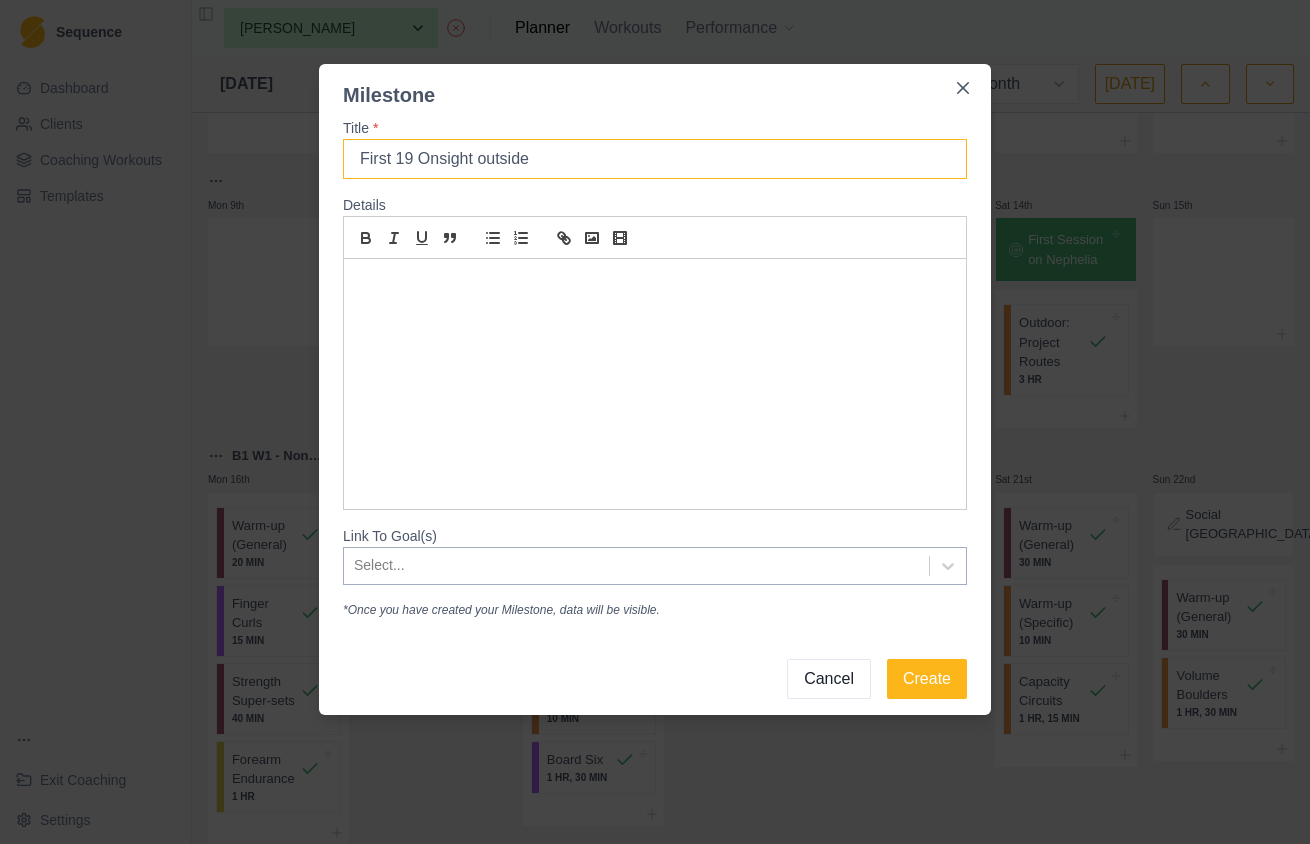 click on "First 19 Onsight outside" at bounding box center (655, 159) 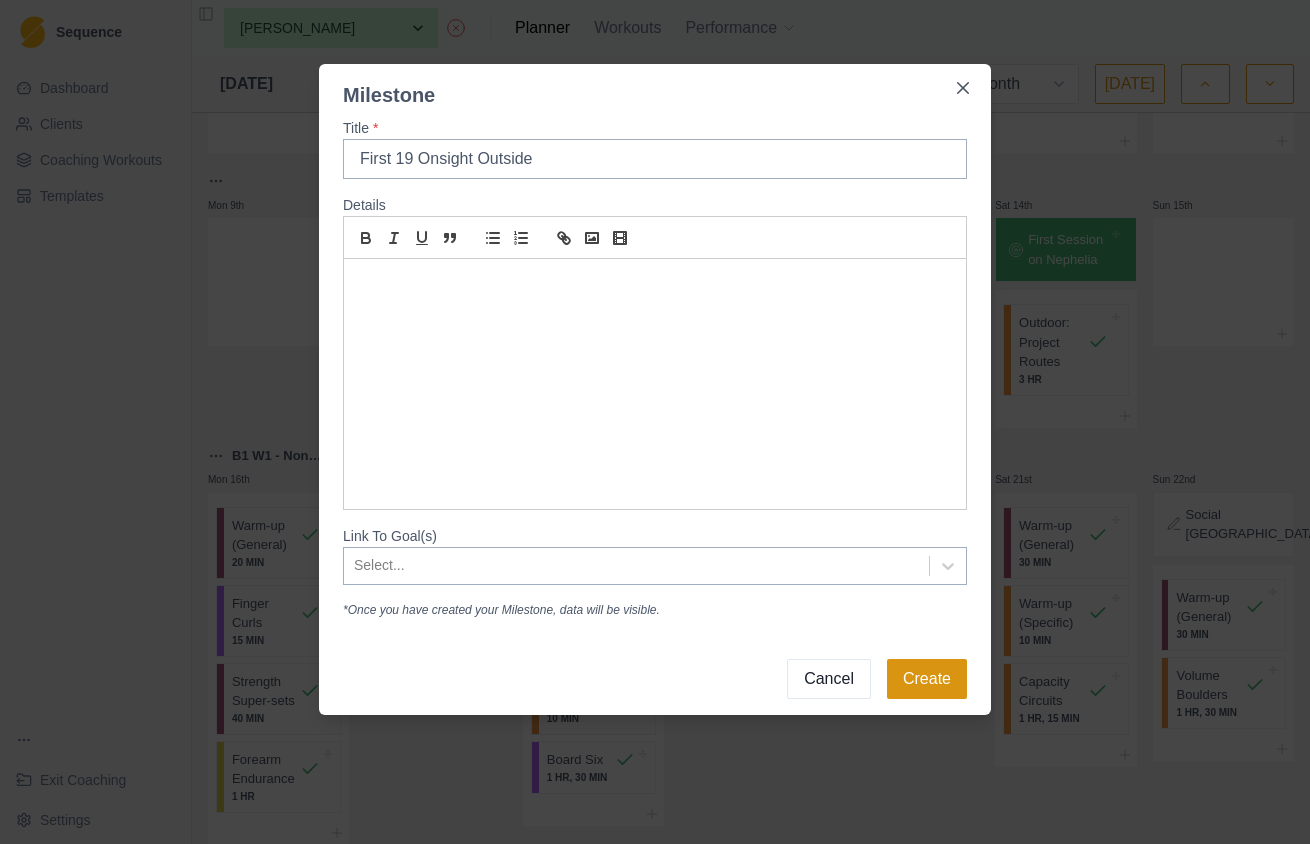 type on "First 19 Onsight Outside" 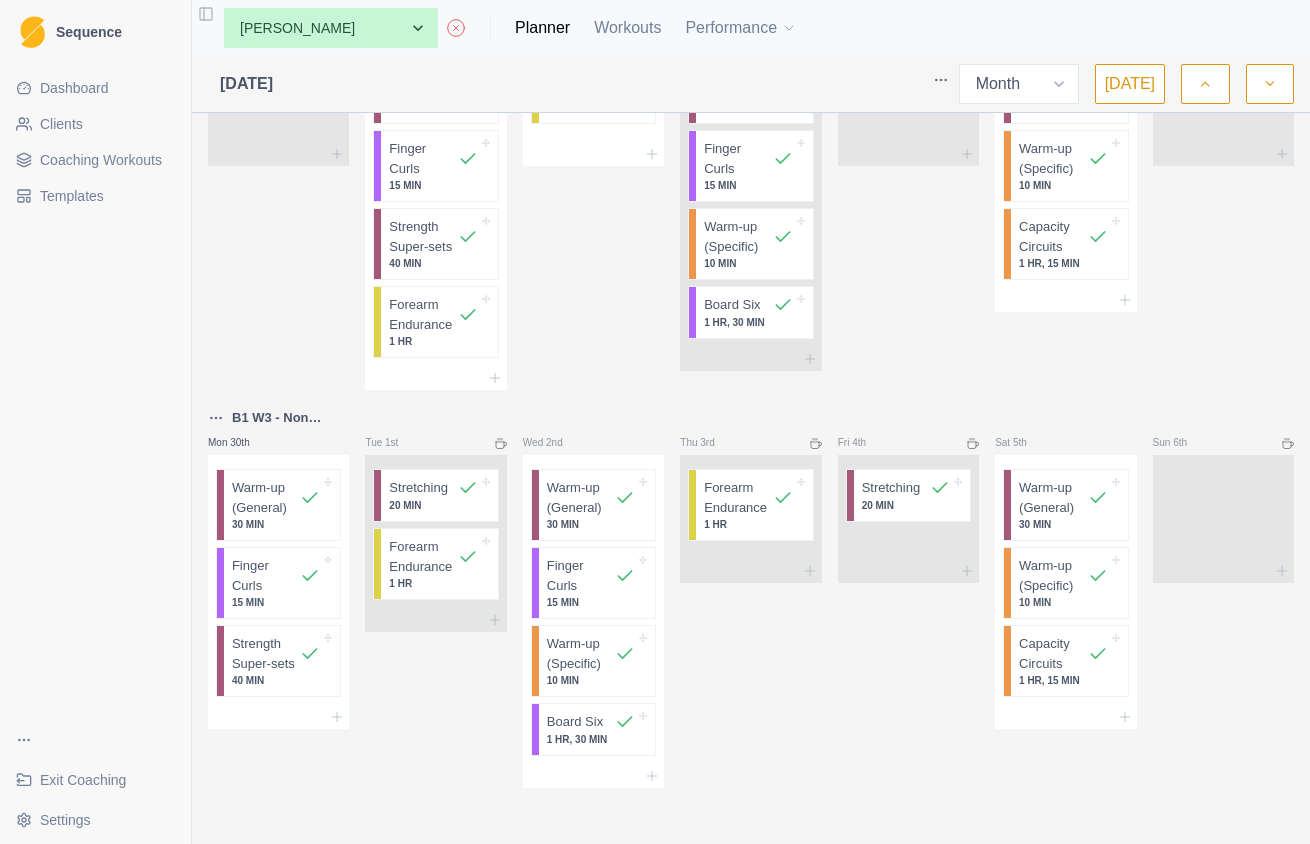 scroll, scrollTop: 1342, scrollLeft: 0, axis: vertical 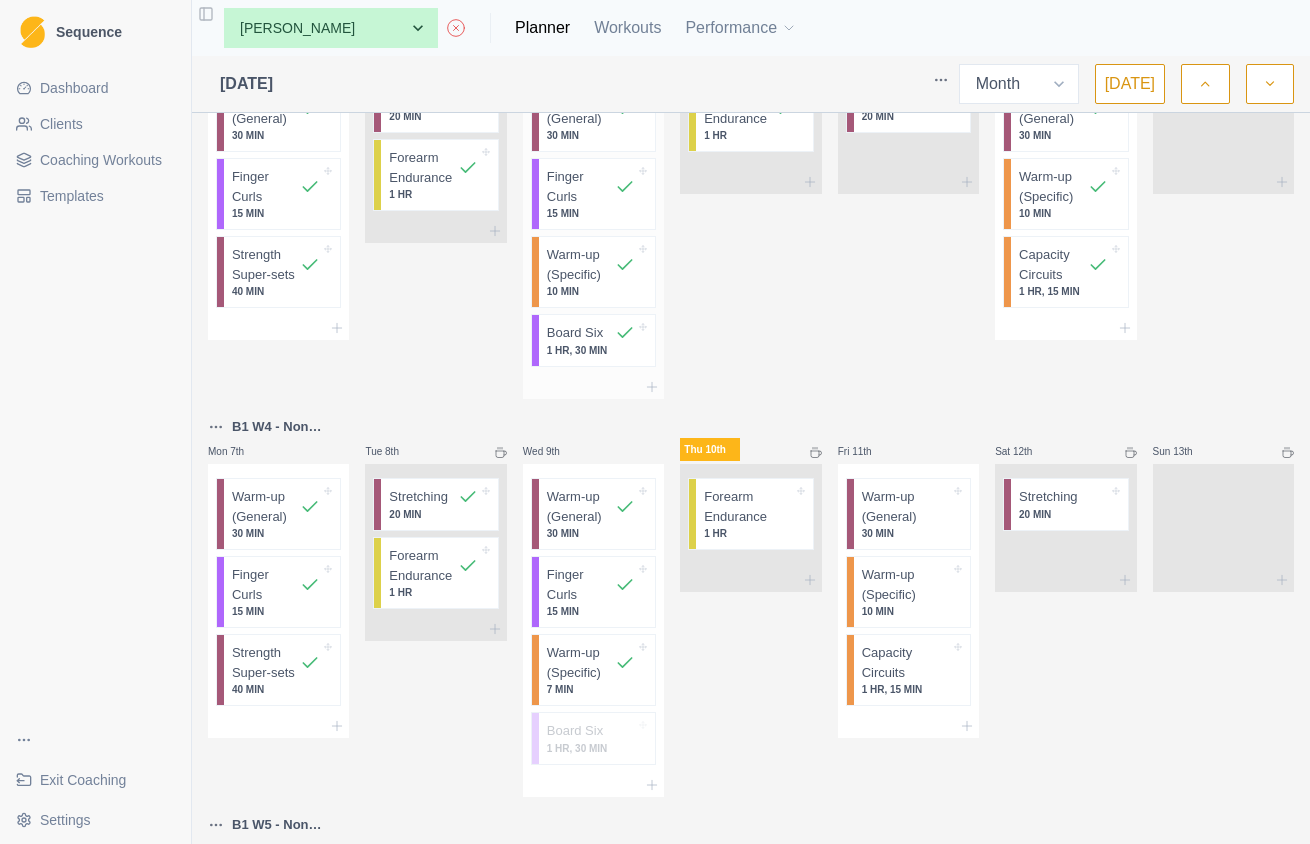 click on "1 HR, 30 MIN" at bounding box center (591, 350) 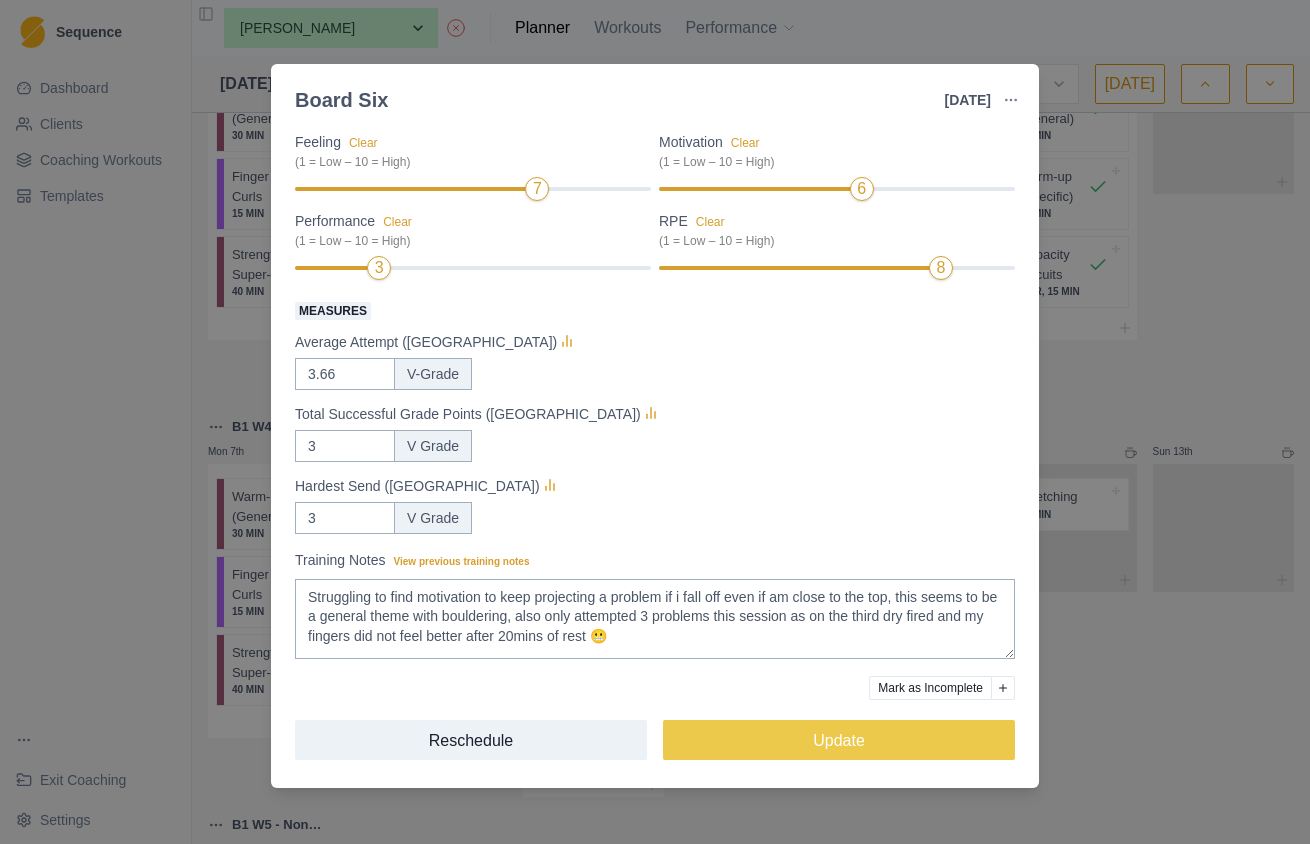 scroll, scrollTop: 214, scrollLeft: 0, axis: vertical 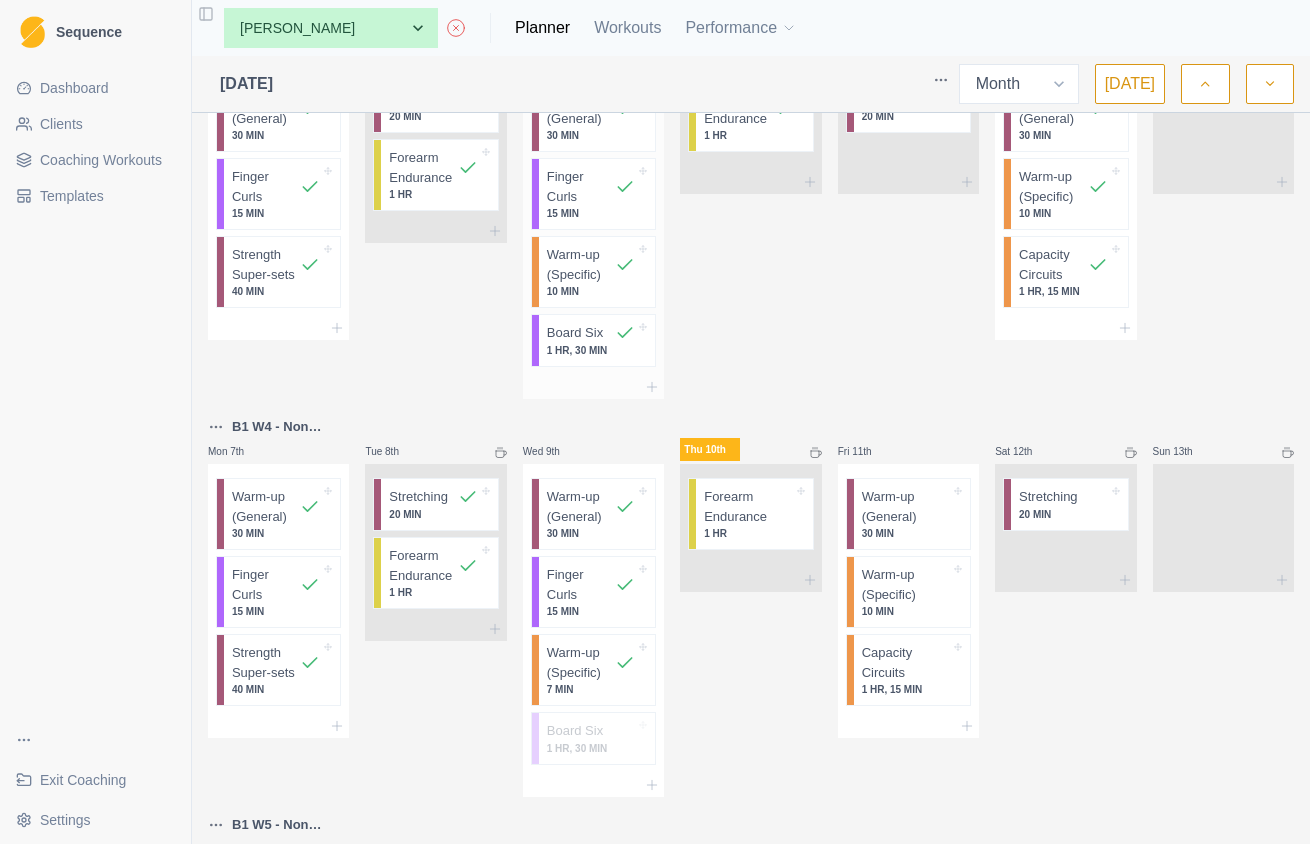 click on "Board Six" at bounding box center (575, 333) 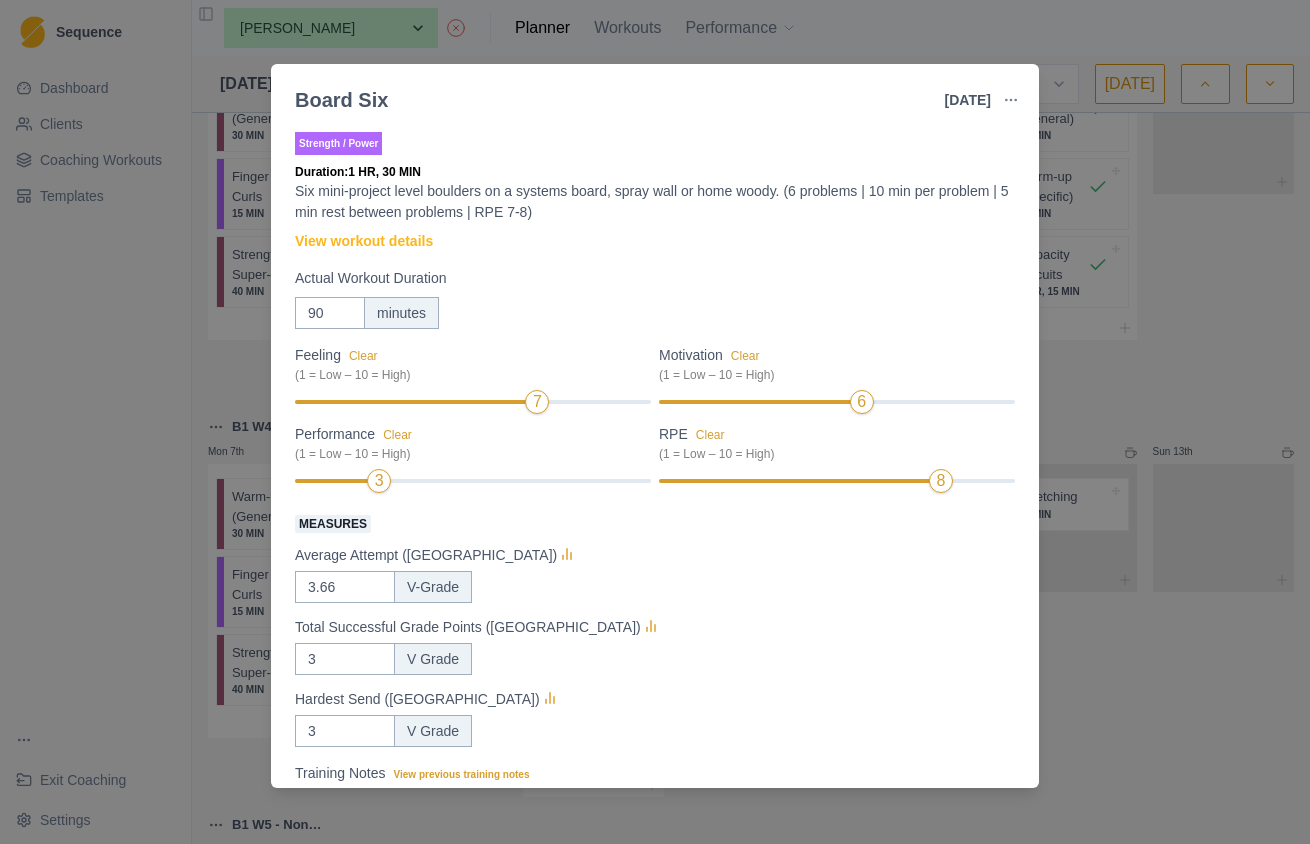 click on "Board Six 2 Jul 2025 Link To Goal View Workout Metrics Edit Original Workout Reschedule Workout Remove From Schedule Strength / Power Duration:  1 HR, 30 MIN Six mini-project level boulders on a systems board, spray wall or home woody. (6 problems | 10 min per problem | 5 min rest between problems | RPE 7-8) View workout details Actual Workout Duration 90 minutes Feeling Clear (1 = Low – 10 = High) 7 Motivation Clear (1 = Low – 10 = High) 6 Performance Clear (1 = Low – 10 = High) 3 RPE Clear (1 = Low – 10 = High) 8 Measures Average Attempt (Boulder) 3.66 V-Grade Total Successful Grade Points (Boulder) 3 V Grade Hardest Send (Boulder) 3 V Grade Training Notes View previous training notes Struggling to find motivation to keep projecting a problem if i fall off even if am close to the top, this seems to be a general theme with bouldering, also only attempted 3 problems this session as on the third dry fired and my fingers did not feel better after 20mins of rest 😬 Mark as Incomplete Reschedule Update" at bounding box center (655, 422) 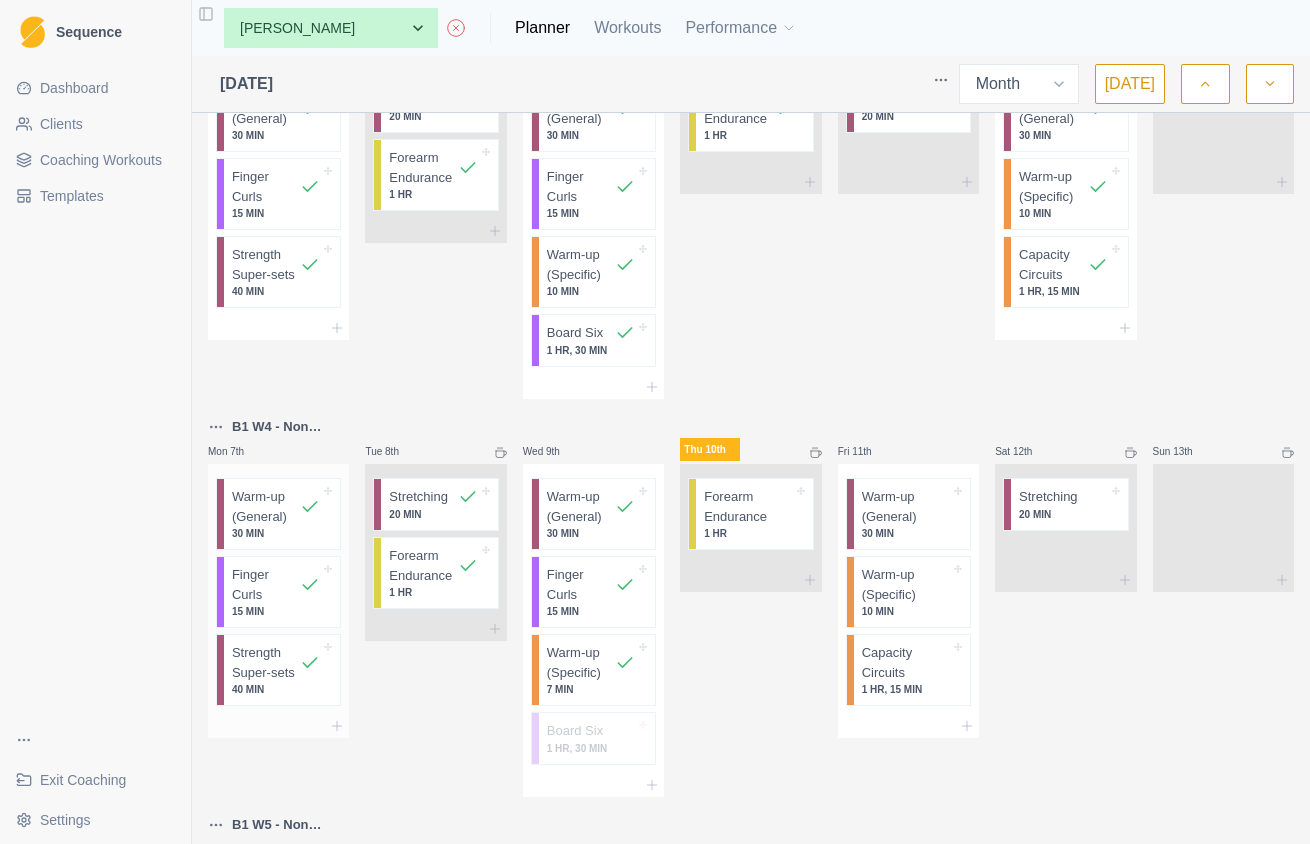 click on "Strength Super-sets" at bounding box center (266, 662) 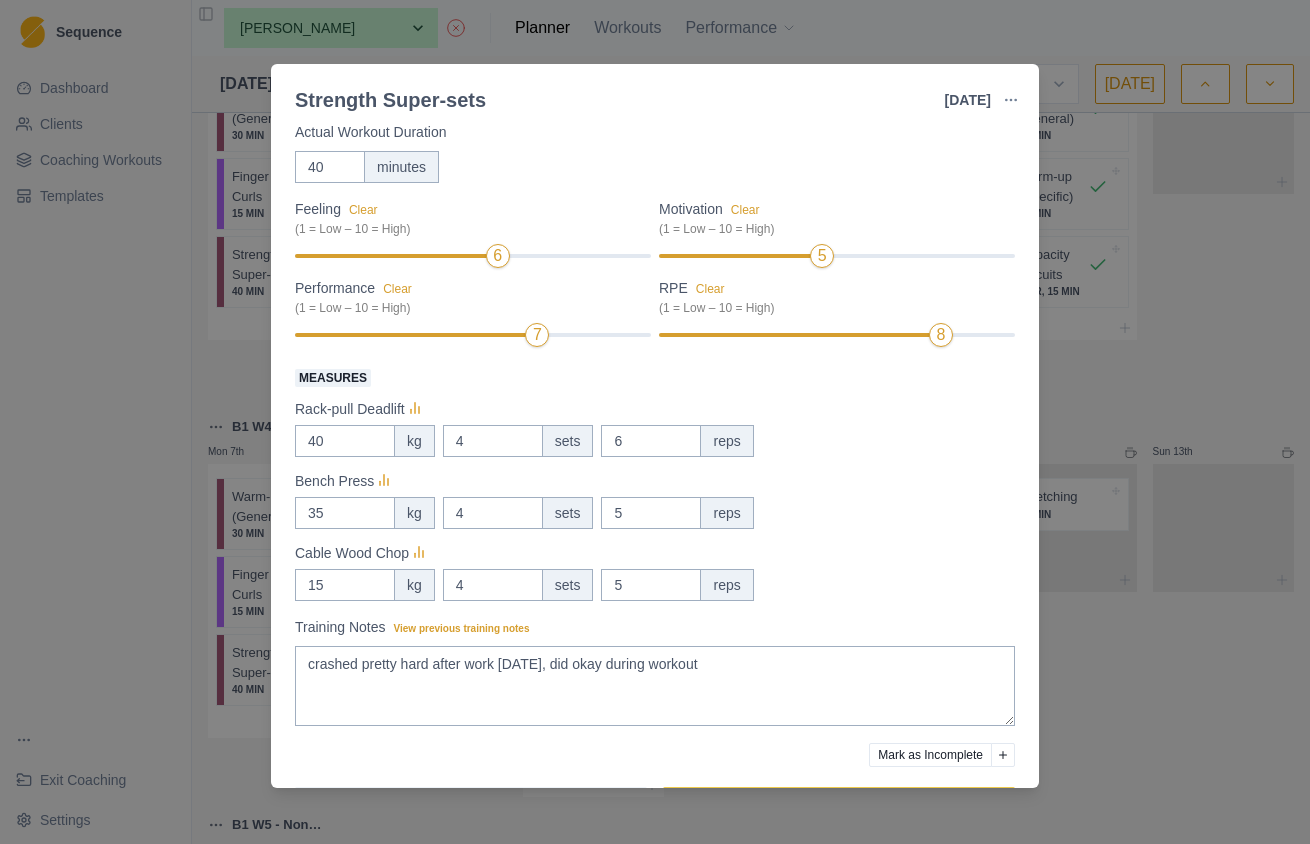 scroll, scrollTop: 214, scrollLeft: 0, axis: vertical 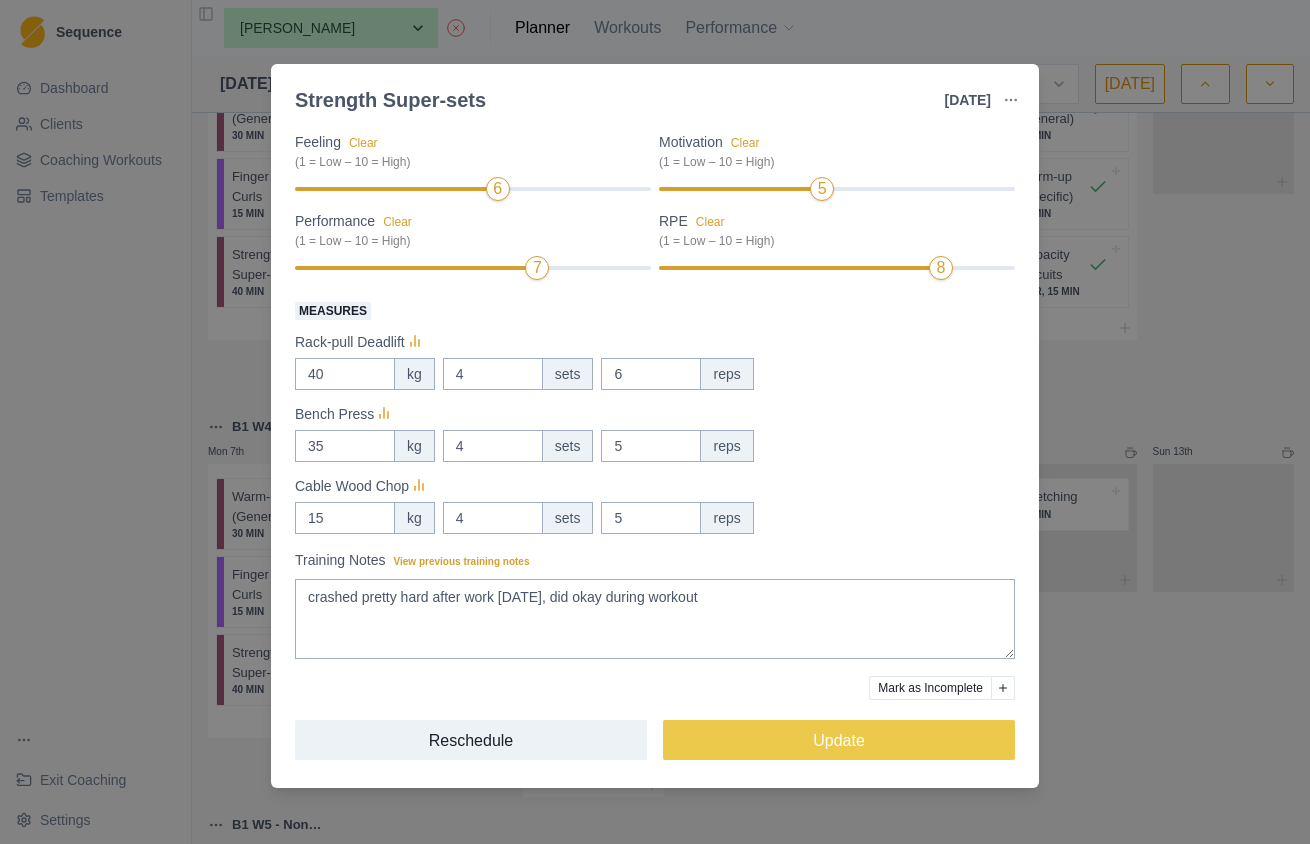 click on "Strength Super-sets 7 Jul 2025 Link To Goal View Workout Metrics Edit Original Workout Reschedule Workout Remove From Schedule Conditioning Duration:  40 MIN A strength conditioning session that super-sets (combines) two strength exercises. exercises. (2 super-sets | 3-5 sets | 3 minutes rest between sets) View workout details Actual Workout Duration 40 minutes Feeling Clear (1 = Low – 10 = High) 6 Motivation Clear (1 = Low – 10 = High) 5 Performance Clear (1 = Low – 10 = High) 7 RPE Clear (1 = Low – 10 = High) 8 Measures Rack-pull Deadlift 40 kg 4 sets 6 reps Bench Press 35 kg 4 sets 5 reps Cable Wood Chop 15 kg 4 sets 5 reps Training Notes View previous training notes crashed pretty hard after work today, did okay during workout Mark as Incomplete Reschedule Update" at bounding box center (655, 422) 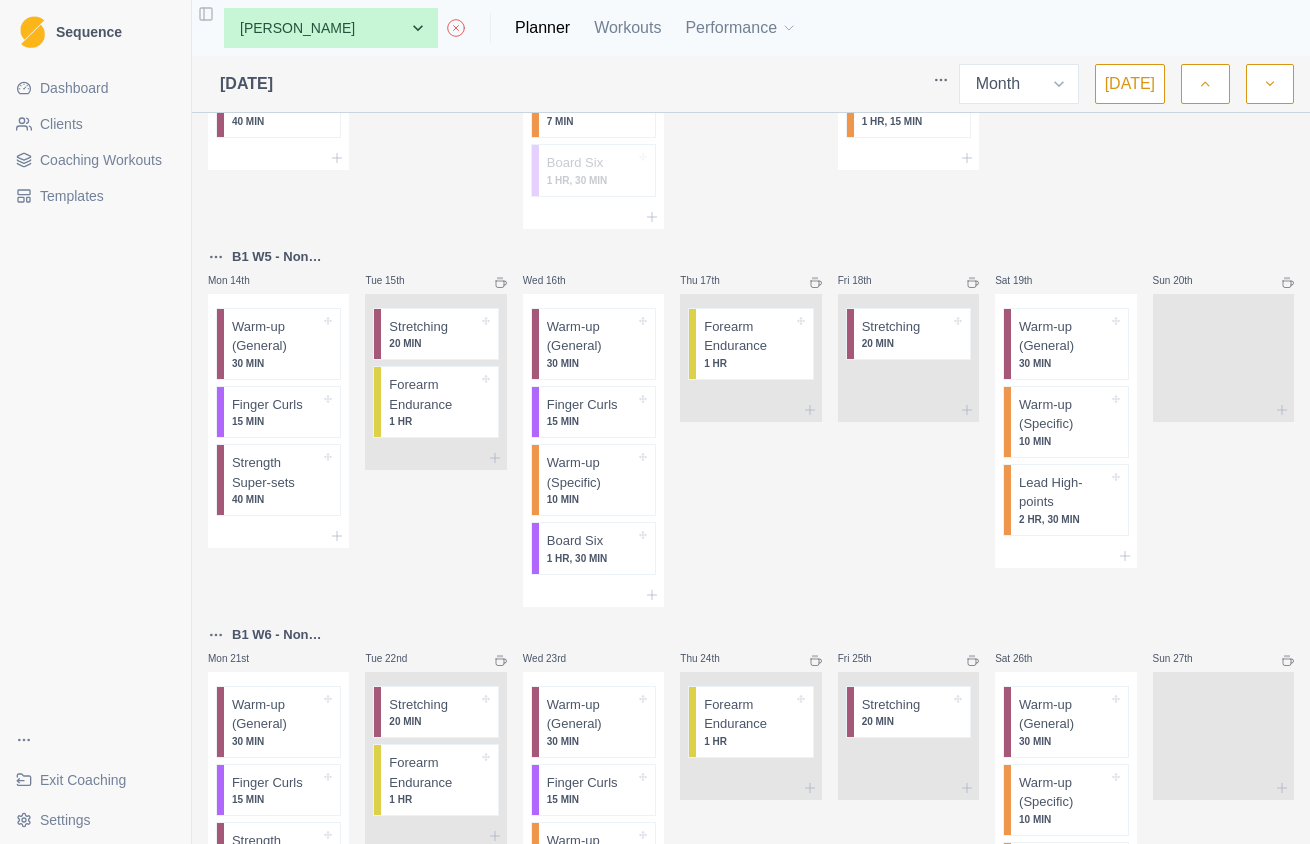 scroll, scrollTop: 390, scrollLeft: 0, axis: vertical 